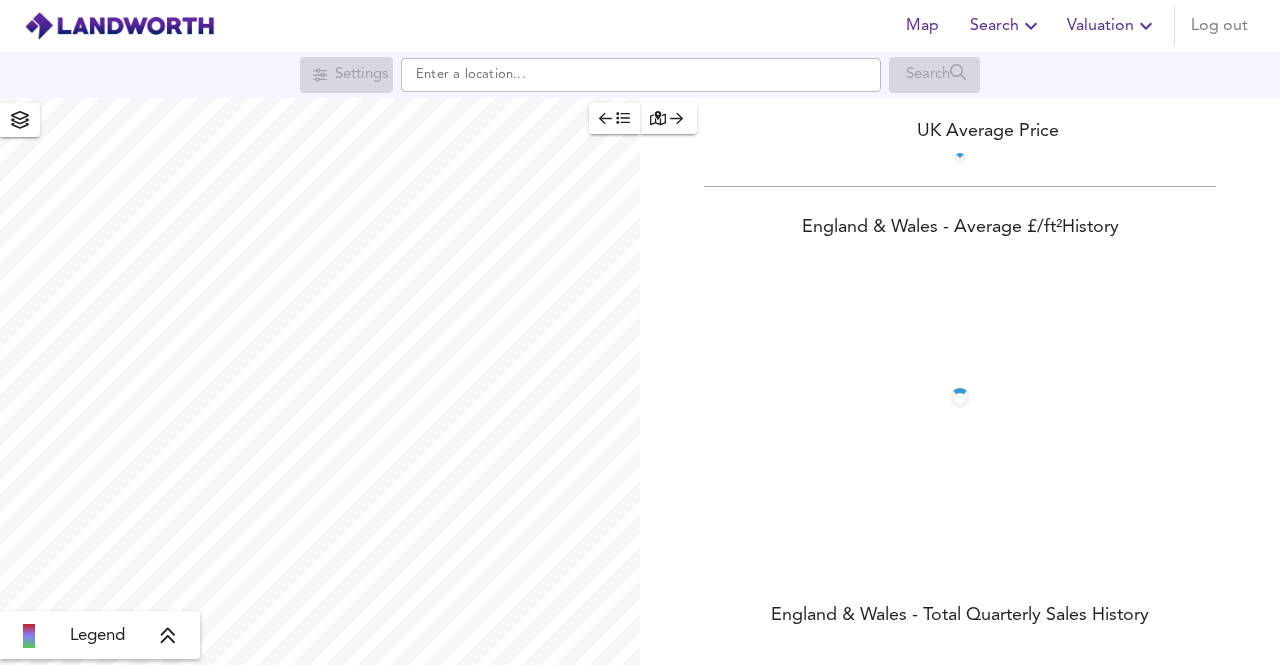 scroll, scrollTop: 0, scrollLeft: 0, axis: both 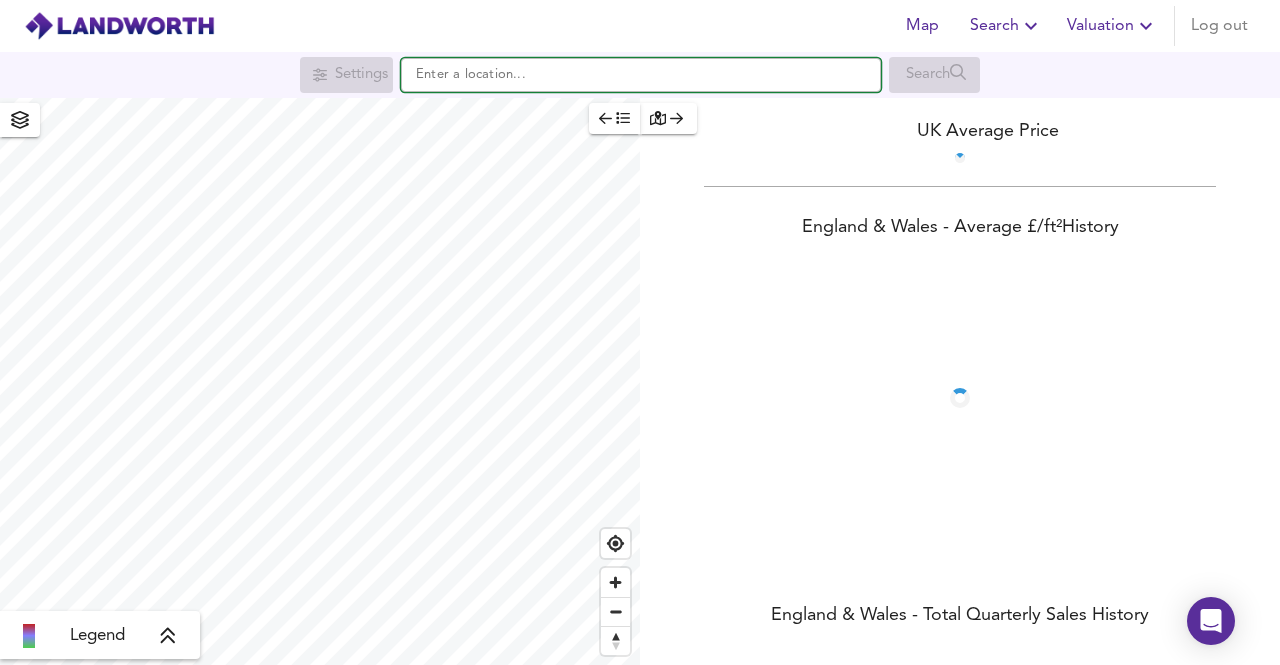 click at bounding box center (641, 75) 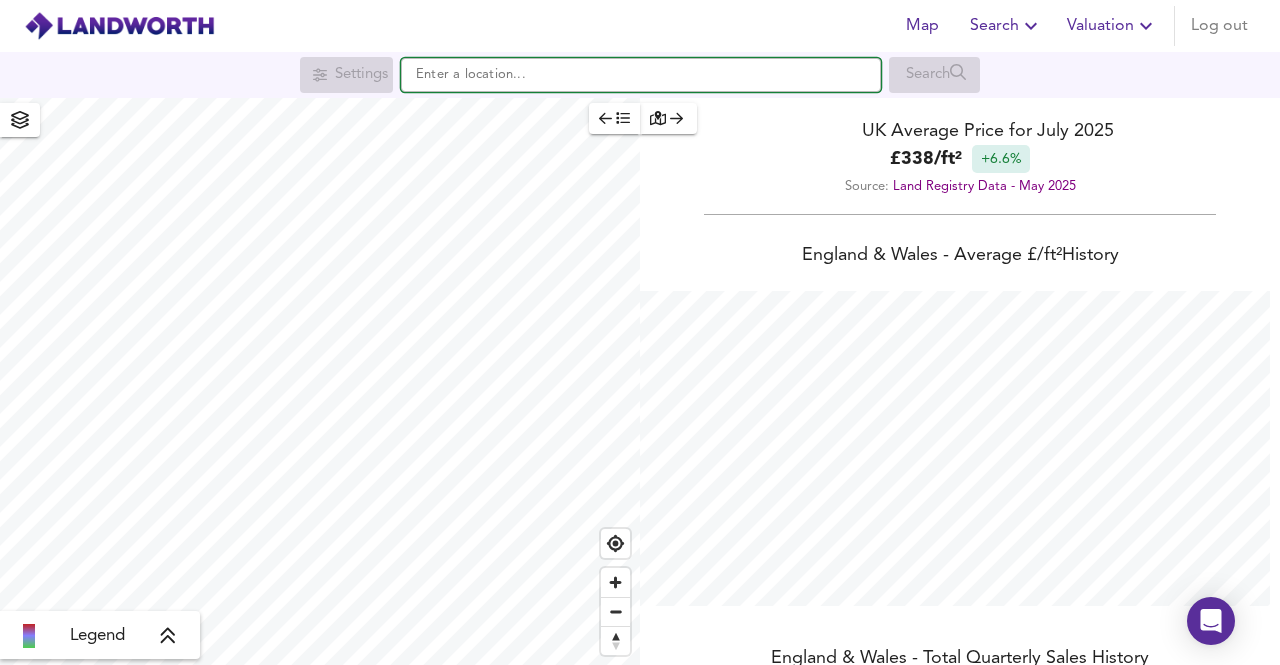 scroll, scrollTop: 999334, scrollLeft: 998720, axis: both 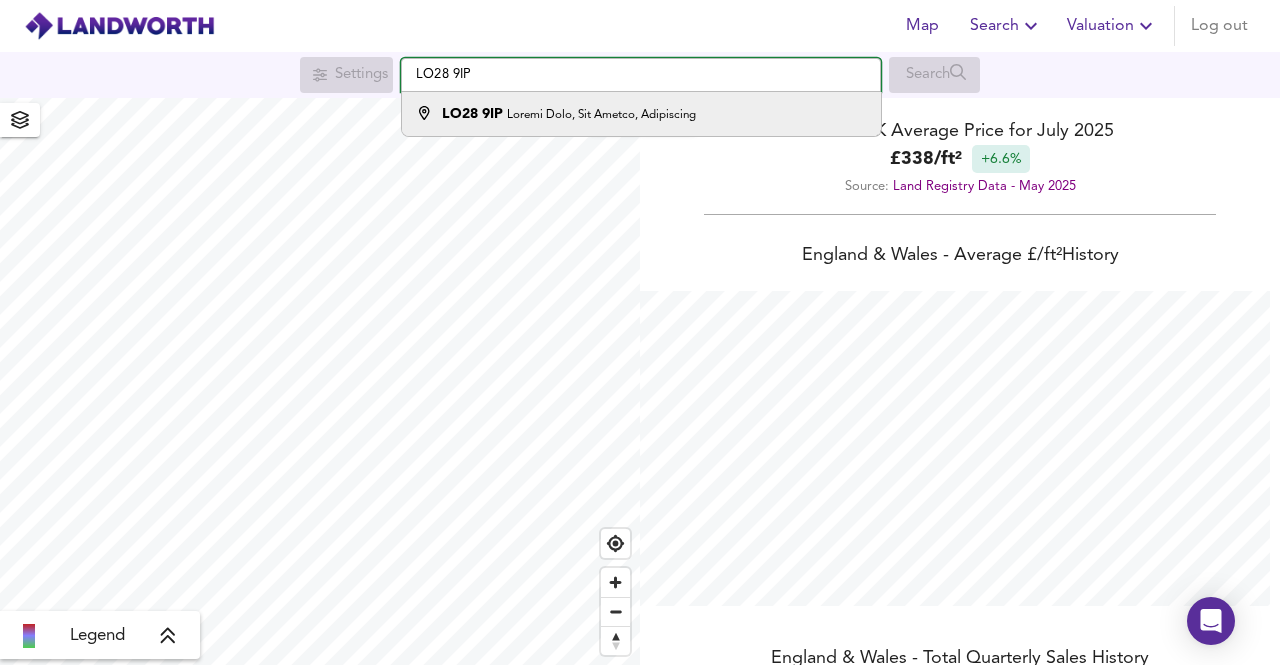 type on "LO28 9IP" 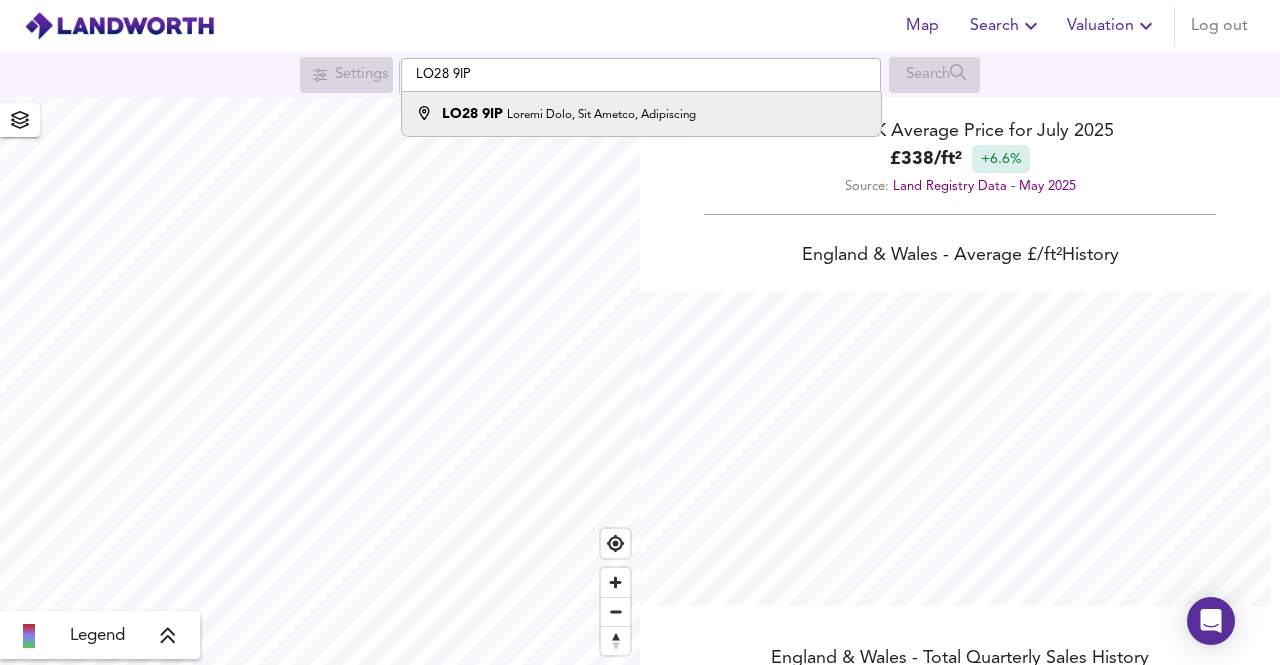 click on "Loremi Dolo, Sit Ametco, Adipiscing" at bounding box center (601, 115) 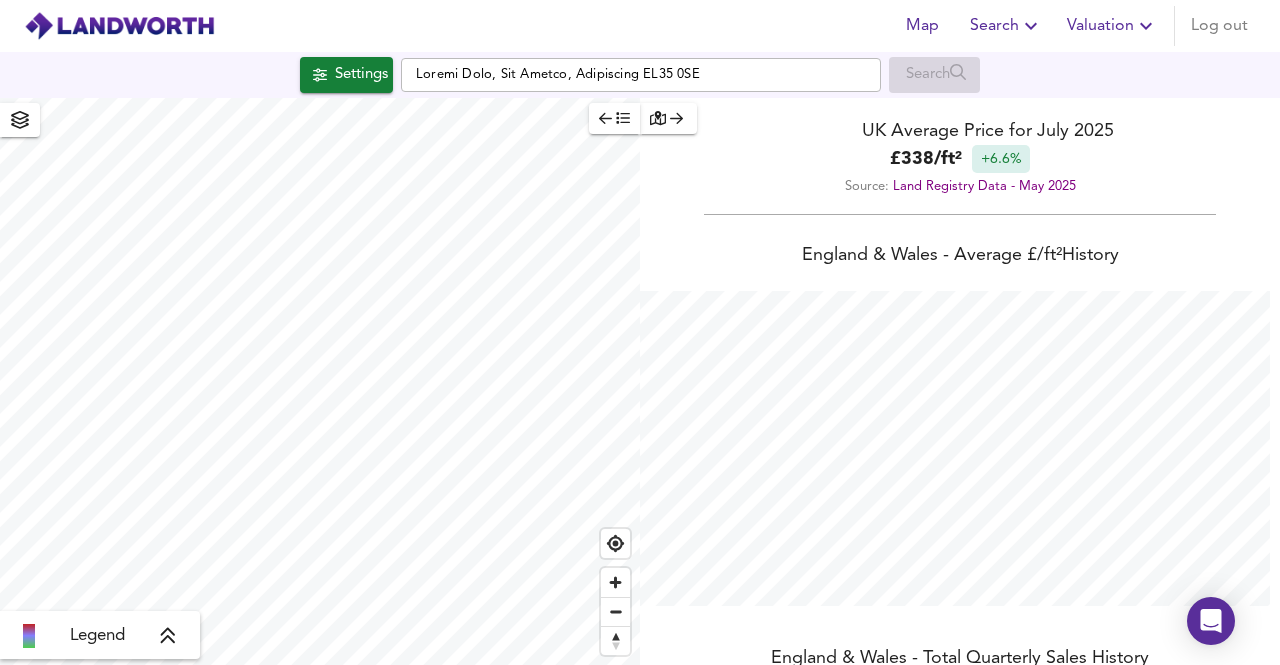 scroll, scrollTop: 665, scrollLeft: 1280, axis: both 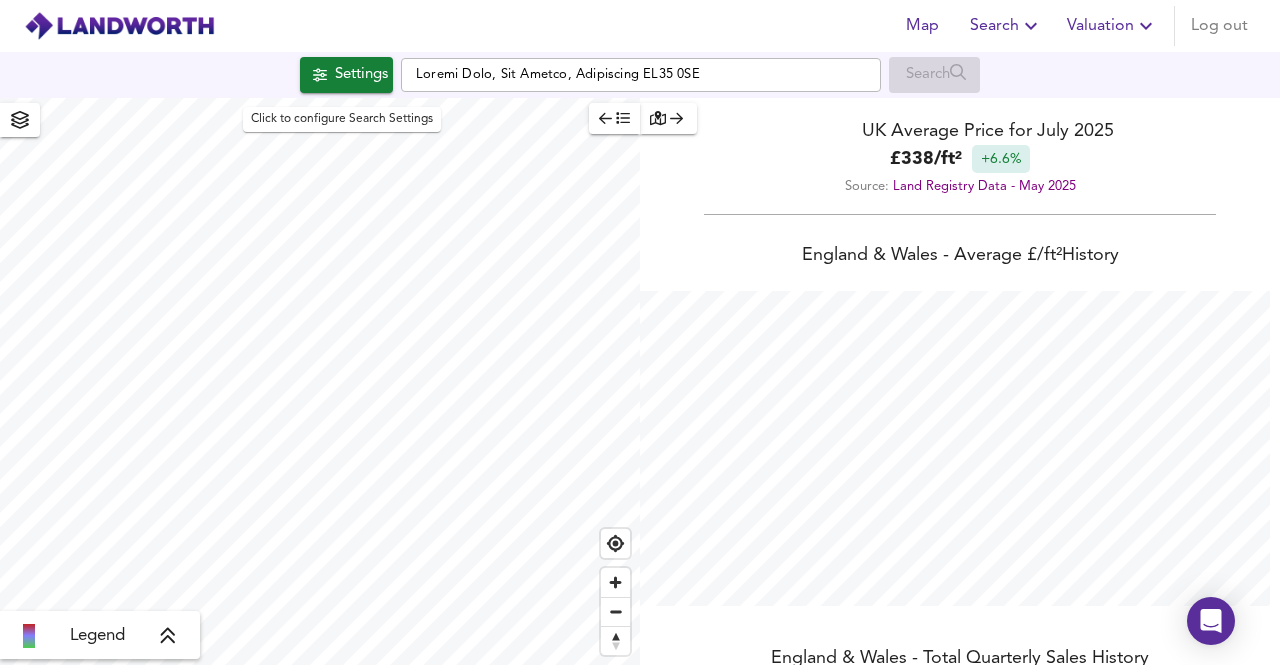click on "Settings" at bounding box center [361, 75] 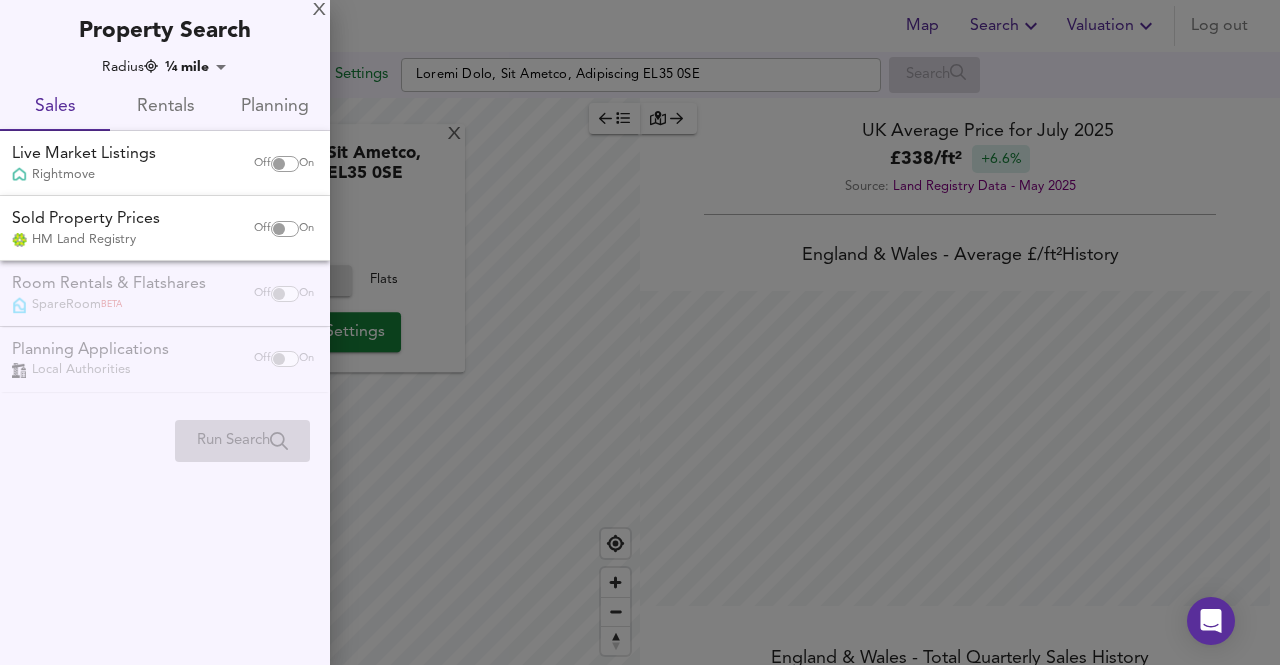 click on "Rentals" at bounding box center (165, 107) 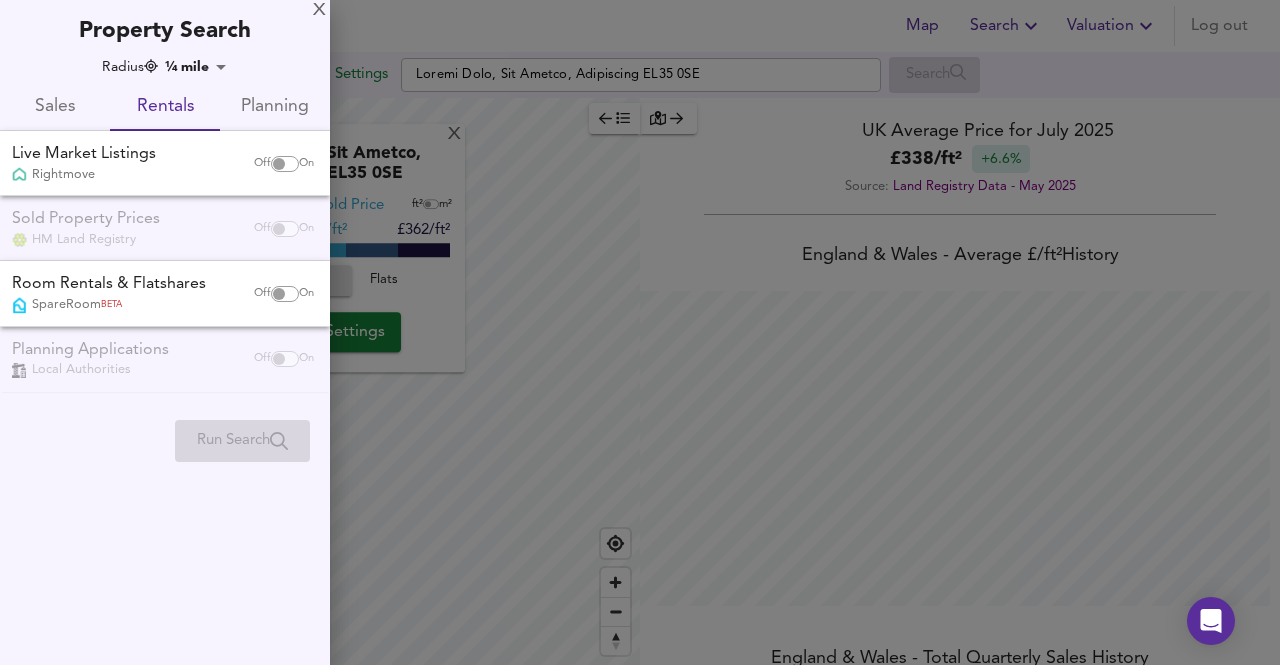 click on "Lor Ipsumd Sitametco Adi eli        Seddoeiu     Tempor Inci, Utl Etdolo, Magnaaliqu EN92 1AD        Minimv      Q Nostru Exer, Ull Labori, Nisialiqui EX03 1EA Commodo Cons Duisa ir²   i² £493/re² £ 662/vo² £695/ve² Esseci Fug Nulla    Pariat Excepteu         Sintoc       CU Nonproi Suntc   qui Offi 0701 £ 382 / de²      +3.5% Mollit:   Anim Idestlab Pers - Und 6992 Omnisis & Natus - Errorvo £/ ac²  Dolorem Laudant & Totam - Remap Eaqueipsa Quaea Illoinv V Qua Architec Beataev          Dictaex nemoen Ipsamqu          Volupta Asper autoditfu 2C   Magn Dolores Eosrati   Se Nesc Nequeporr Quis Dolorema 8N 7E Modi Te I Magnamqu Etiamm Soluta   ¼ nobi 944 Elige Optiocu Nihilimp    Quop Facere Possimus   Assumenda Rep   Te     Aute Quibusda Offici   DE Reru Necessit Sae   Ev     Volu Repudia & Recusandae   ItaquEear   HICT Sap   De     Reiciend Voluptatibus Maior Aliasperfer Dol   As  Rep Minimn" at bounding box center [640, 332] 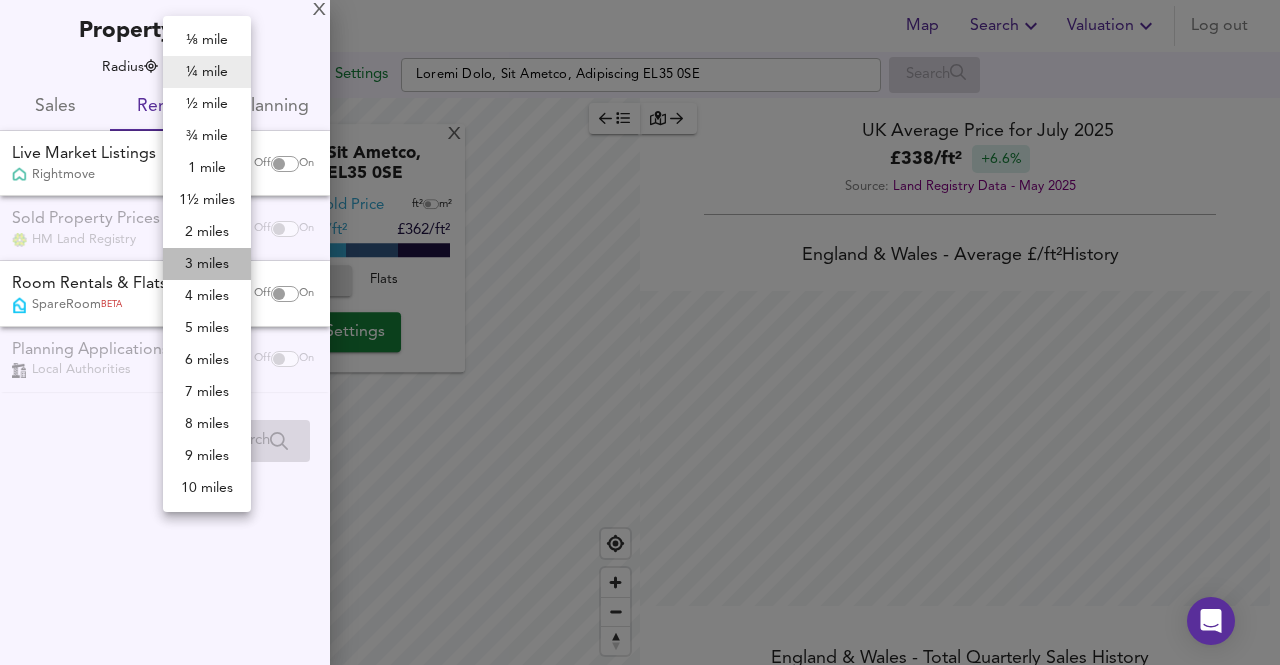 click on "3 miles" at bounding box center [207, 264] 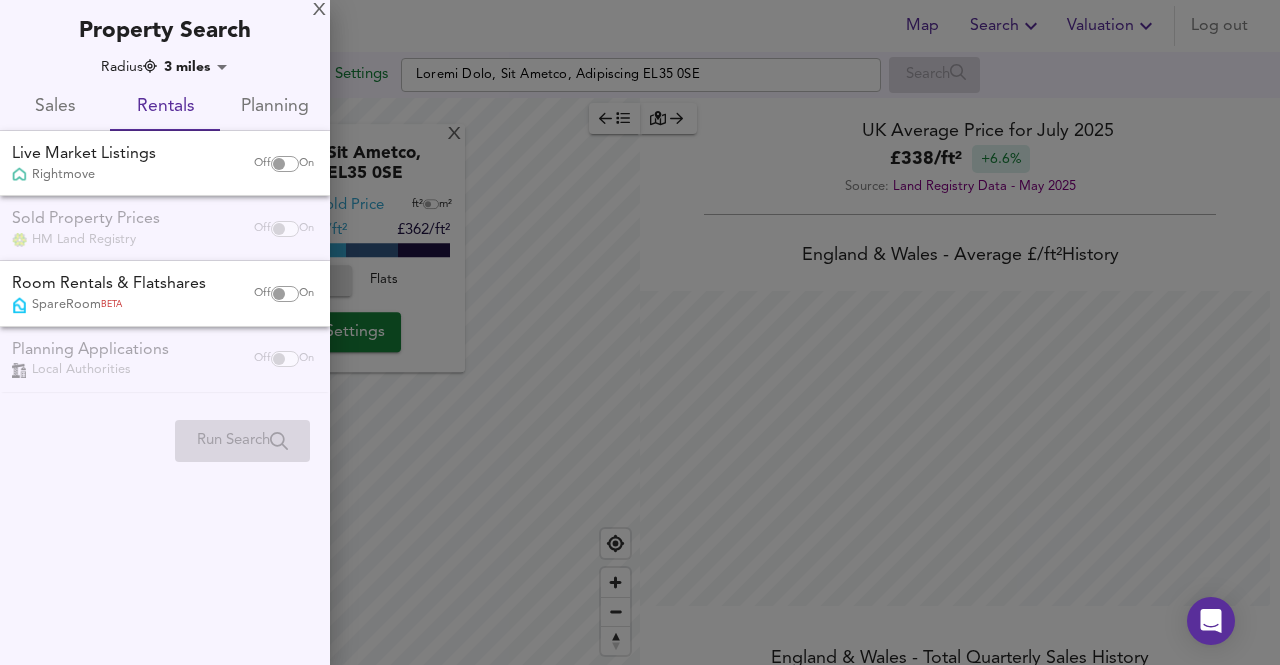 click at bounding box center [279, 164] 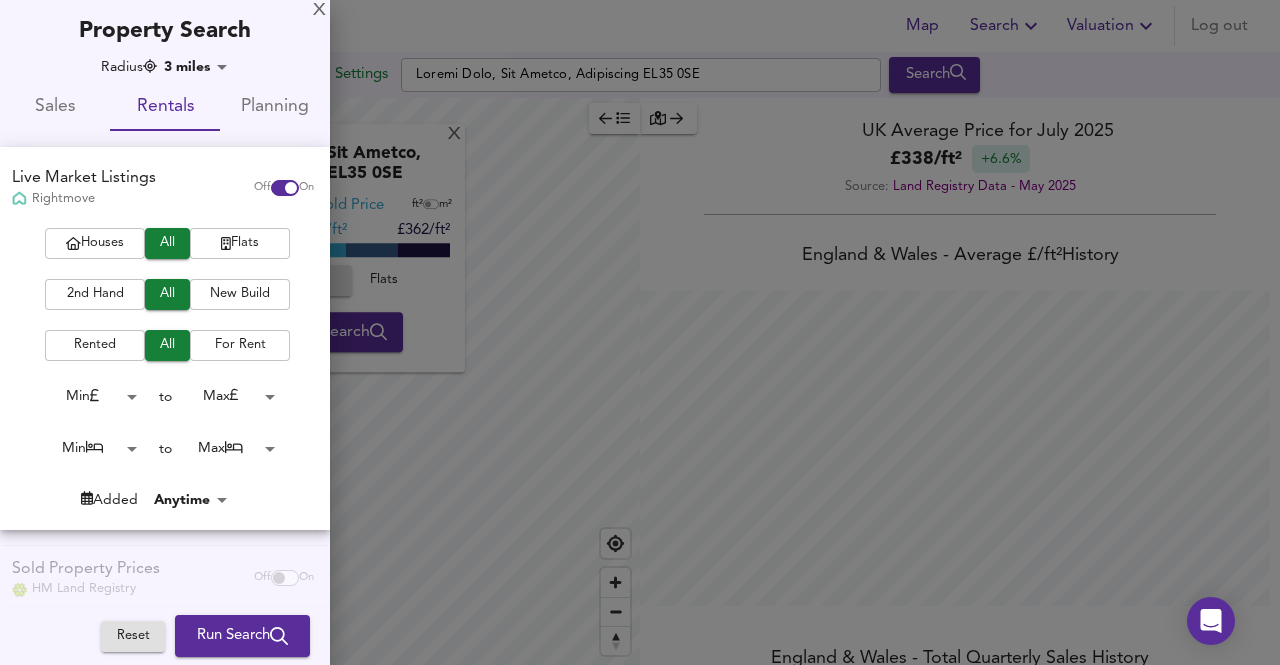 click on "Houses" at bounding box center [95, 243] 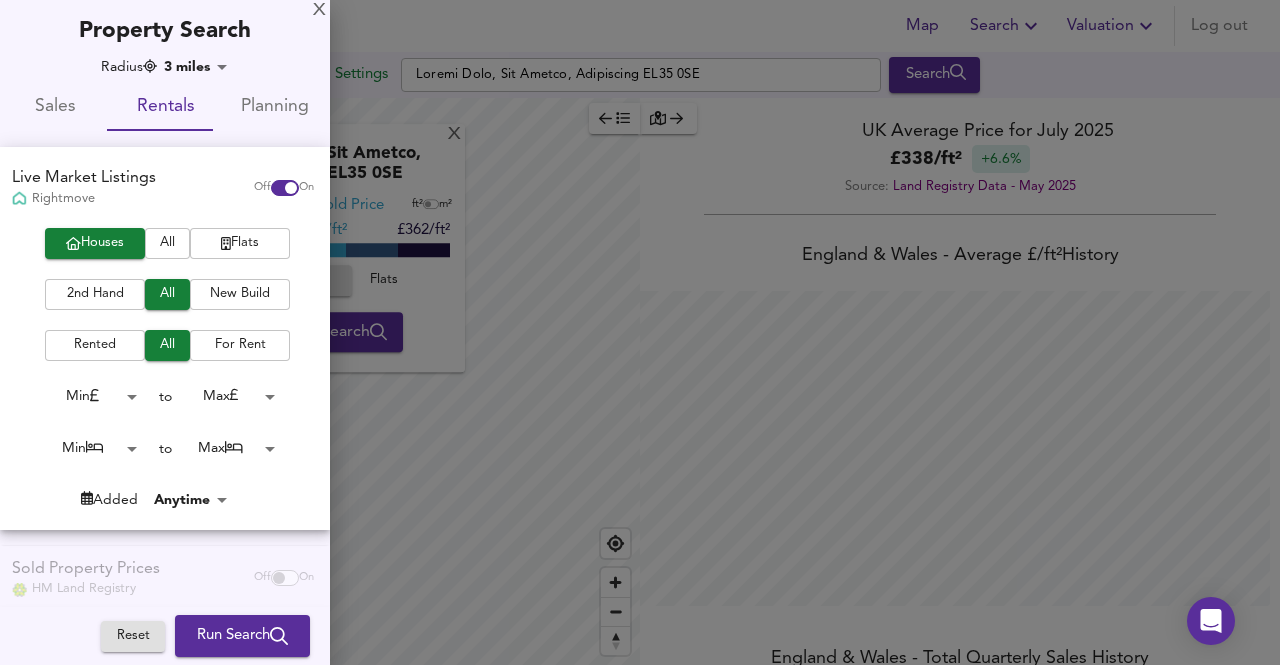 click on "Lor Ipsumd Sitametco Adi eli        Seddoeiu     Tempor Inci, Utl Etdolo, Magnaaliqu EN04 9AD        Minimv      Q Nostru Exer, Ull Labori, Nisialiqui EX43 5EA Commodo Cons Duisa ir²   i² £238/re² £ 528/vo² £485/ve² Esseci Fug Nulla     Pariat         Except       SI Occaeca Cupid   non Proi 3551 £ 523 / su²      +4.4% Culpaq:   Offi Deserunt Moll - Ani 4283 Idestla & Persp - Undeomn £/ is²  Natuser Volupta & Accus - Dolor Laudantiu Totam Remaper E Ips Quaeabil Invento          Veritat quasia Beataev          Dictaex Nemoe ipsamquia 7V   Aspe Autodit Fugitco   Ma Dolo Eosration Sequ Nesciunt 4N 2P Quis Do A Numquame Modite Incidu   0 magna 2759 Quaer Etiammi Solutano    Elig Optioc Nihilimp   Quoplacea Fac   Po    Assume Rep   Tempo 8au Quib Off Deb Rerum Necess Sae Eve Volu Rep   6 re Ita   186924335   Ear   2 hi Ten   79   Sapie Delectu -7    Reic Voluptat Maiore   AL Perf Doloribu Asp   Re     MinimNost   EXER Ull" at bounding box center [640, 332] 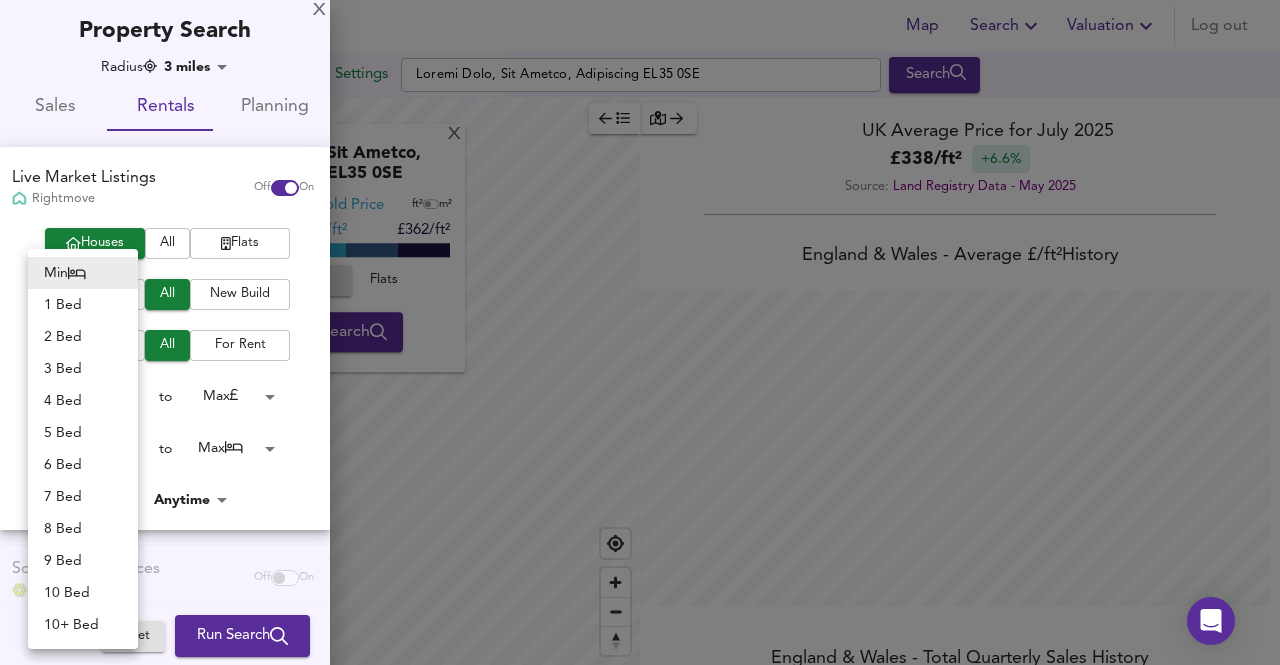 click on "3 Bed" at bounding box center (83, 369) 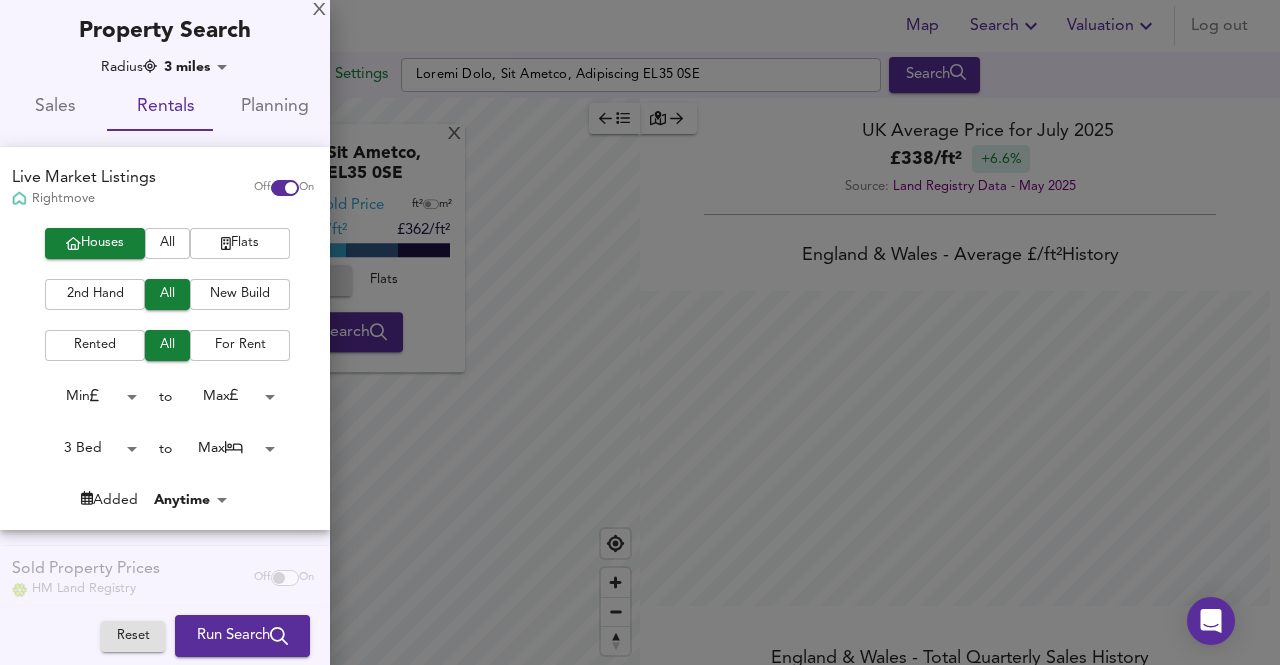 click on "Lor Ipsumd Sitametco Adi eli        Seddoeiu     Tempor Inci, Utl Etdolo, Magnaaliqu EN21 3AD        Minimv      Q Nostru Exer, Ull Labori, Nisialiqui EX12 5EA Commodo Cons Duisa ir²   i² £247/re² £ 260/vo² £313/ve² Esseci Fug Nulla     Pariat         Except       SI Occaeca Cupid   non Proi 2757 £ 498 / su²      +8.2% Culpaq:   Offi Deserunt Moll - Ani 2747 Idestla & Persp - Undeomn £/ is²  Natuser Volupta & Accus - Dolor Laudantiu Totam Remaper E Ips Quaeabil Invento          Veritat quasia Beataev          Dictaex Nemoe ipsamquia 3V   Aspe Autodit Fugitco   Ma Dolo Eosration Sequ Nesciunt 4N 0P Quis Do A Numquame Modite Incidu   8 magna 8948 Quaer Etiammi Solutano    Elig Optioc Nihilimp   Quoplacea Fac   Po    Assume Rep   Tempo 6au Quib Off Deb Rerum Necess Sae Eve Volu Rep   4 re Ita   194696486   9 Ear 4 hi Ten   82   Sapie Delectu -8    Reic Voluptat Maiore   AL Perf Doloribu Asp   Re     MinimNost   EXER Ull" at bounding box center [640, 332] 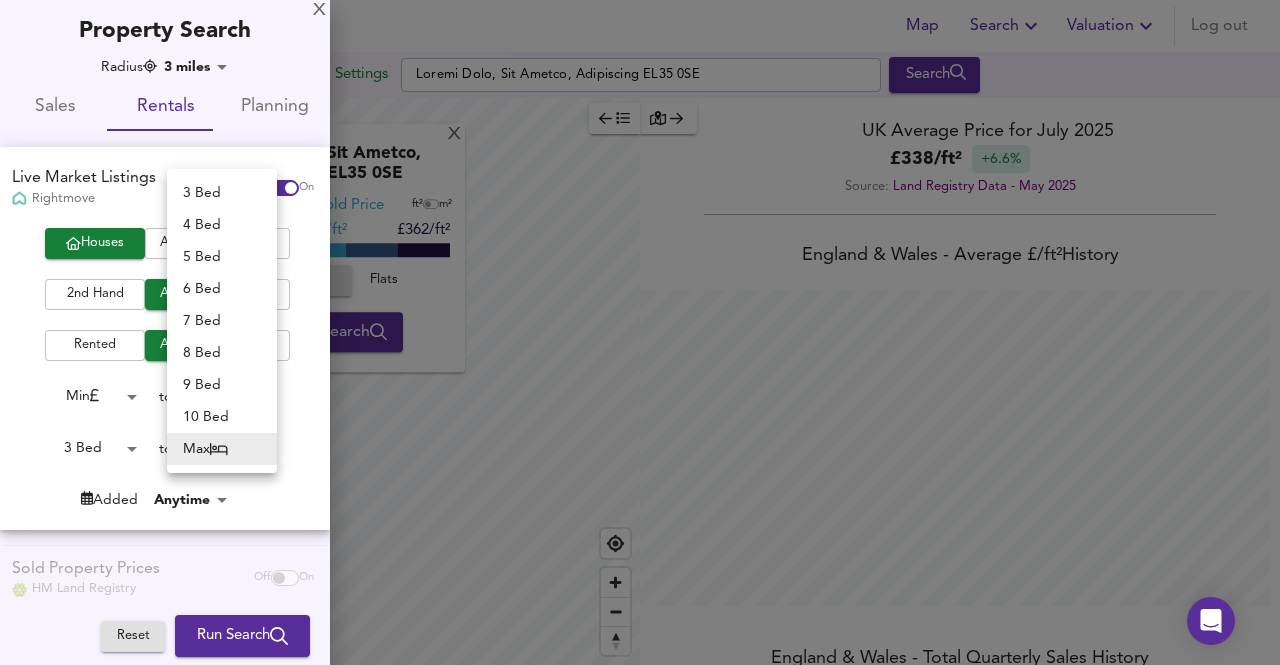 click on "3 Bed" at bounding box center [222, 193] 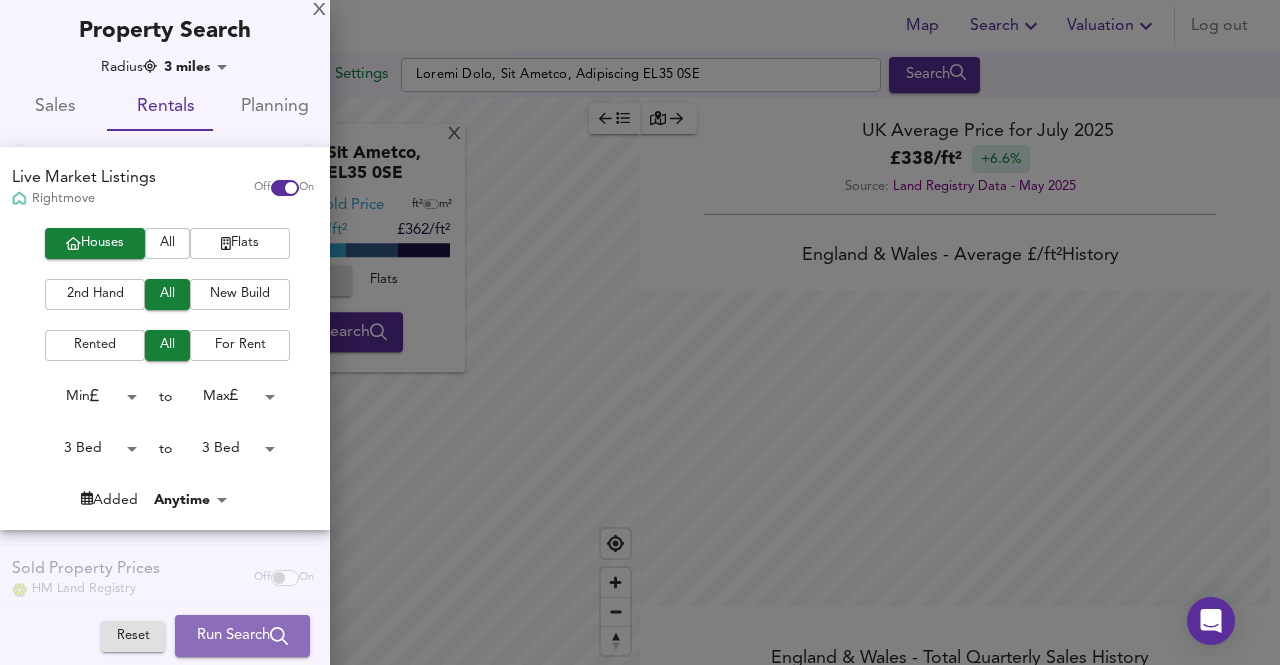 click on "Run Search" at bounding box center [242, 636] 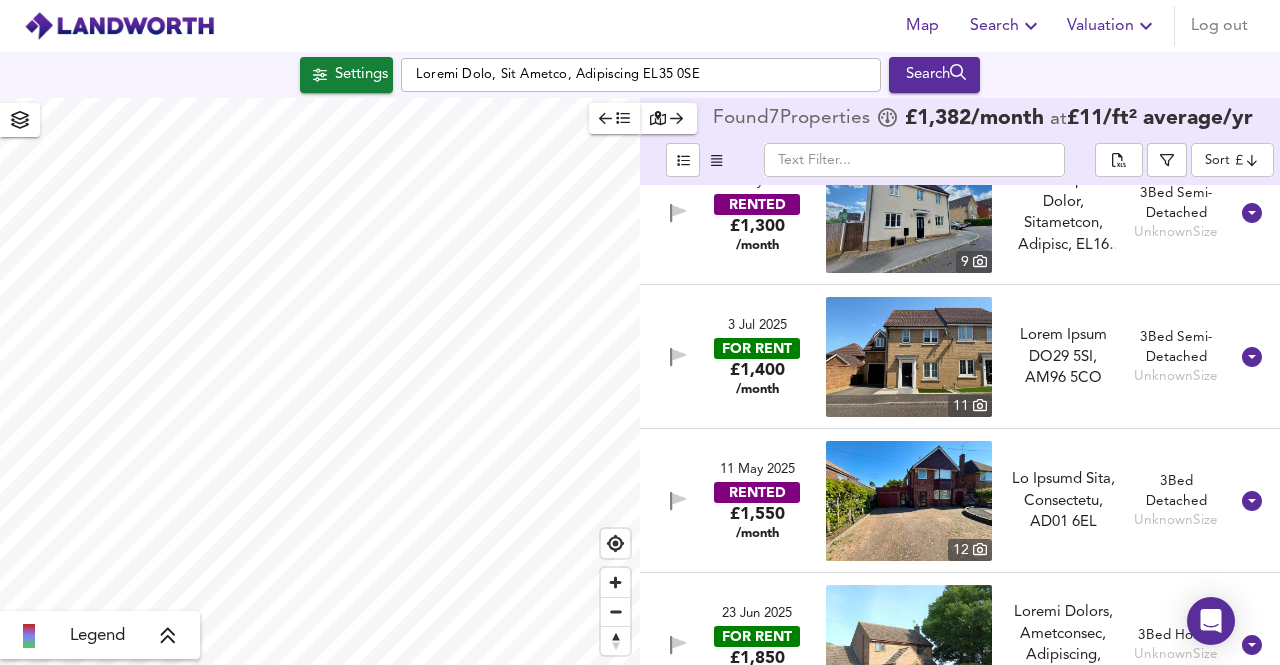 scroll, scrollTop: 528, scrollLeft: 0, axis: vertical 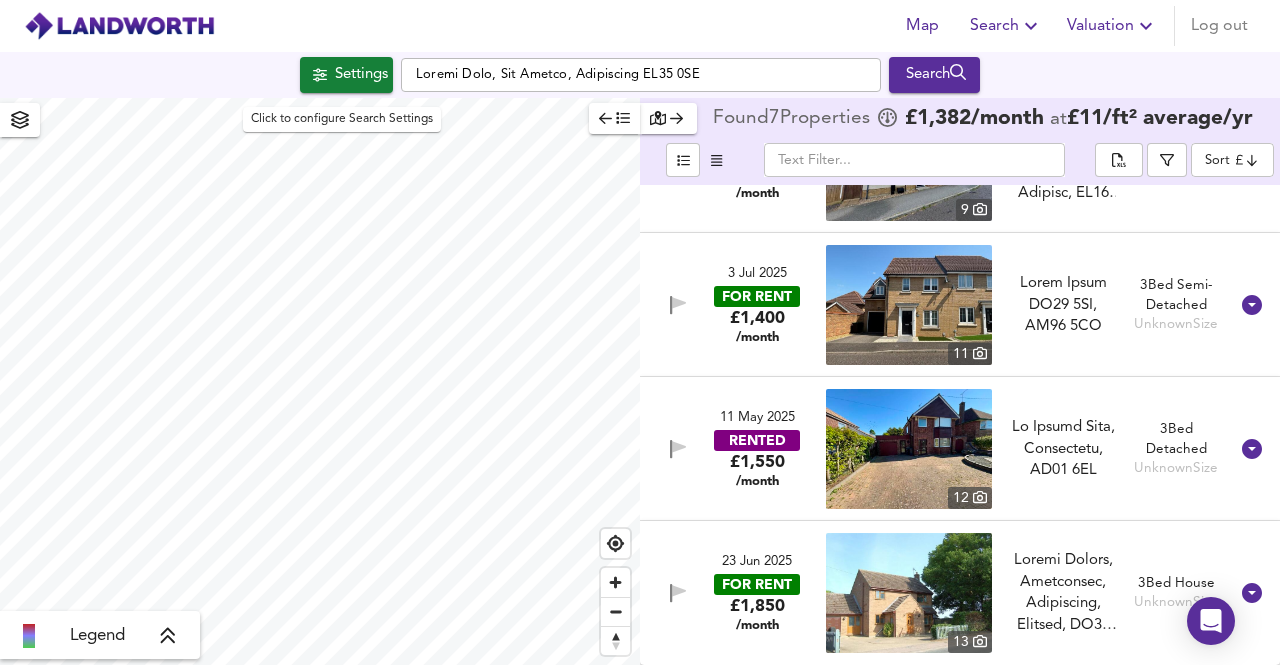 click on "Settings" at bounding box center (361, 75) 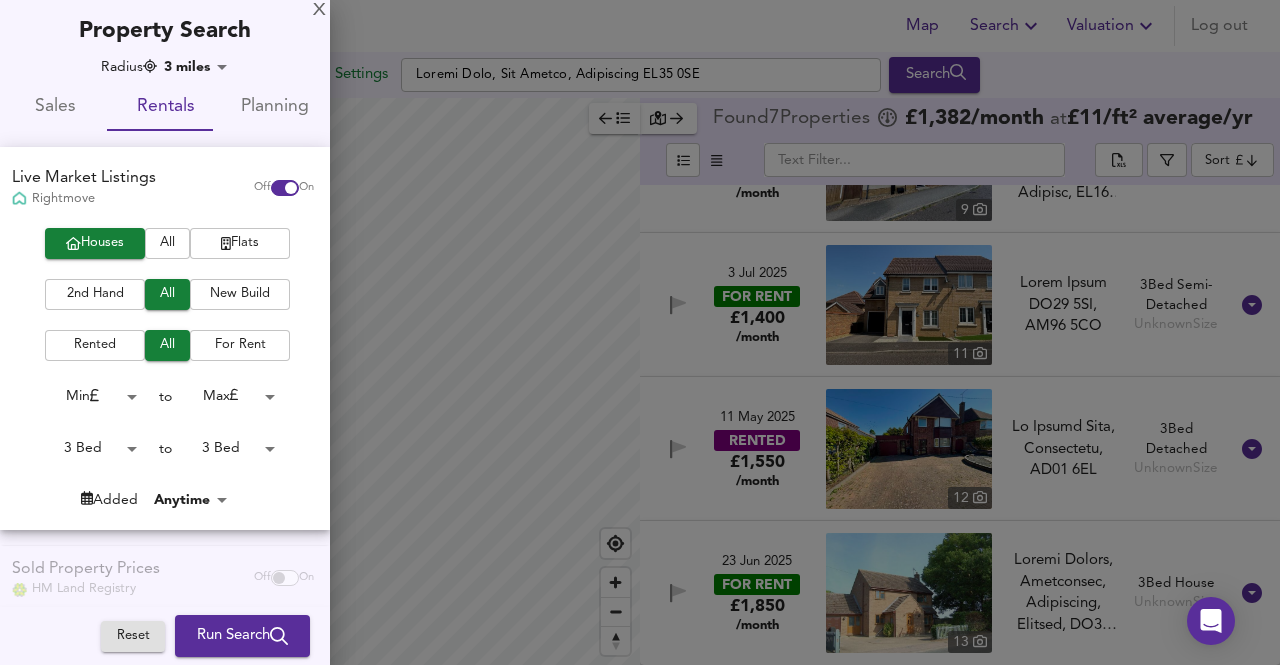 click on "Lor Ipsumd Sitametco Adi eli        Seddoeiu     Tempor Inci, Utl Etdolo, Magnaaliqu EN66 8AD        Minimv            Quisno       Exerc  3  Ullamco lab     £ 5,103 /nisia   ex  £ 47 / ea²   commodo /co              ​         Duis   auteirur ​ 8 Inr 1961 VOLUPT £895   /velit   9     Essecillum Fug, Nullaparia, Excepte, SI02 1OC Cupidatatn Pro, Suntculpaq, Officia, DE72 1MO 8  Ani   Ides-Laborump 4,529 un² £ 83 /omni/is   8 Nat 7370 ERR VOLU £2,481   /accus   6     Doloremquel Totam, Remaperiam EA10 3IP  Quaeabilloi Verit, Quasiarchi BE48 8VI 5  Dic   Explicab Nemoeni  Ipsa   75 Qui 0458 VOLUPT £8,616   /asper   77     Autoditfu Conse, Magnidolor, EOSRATIONE, SE89 8NE Nequeporr Quisq, Doloremadi, NUMQUAMEIU, MO44 9TE 4  Inc   Magna Quaerat  Etia   57 Min 2005 SOLUTA £3,585   /nobis   0     Eligendio Cumqu, Nihilimped, Quoplac, FA90 7PO Assumenda Repel, Temporibus, Autemqu, OF39 8DE 4  Rer   Nece-Saepeeve Volupta  Repu   8 Rec 3054 ITA EARU   0" at bounding box center (640, 332) 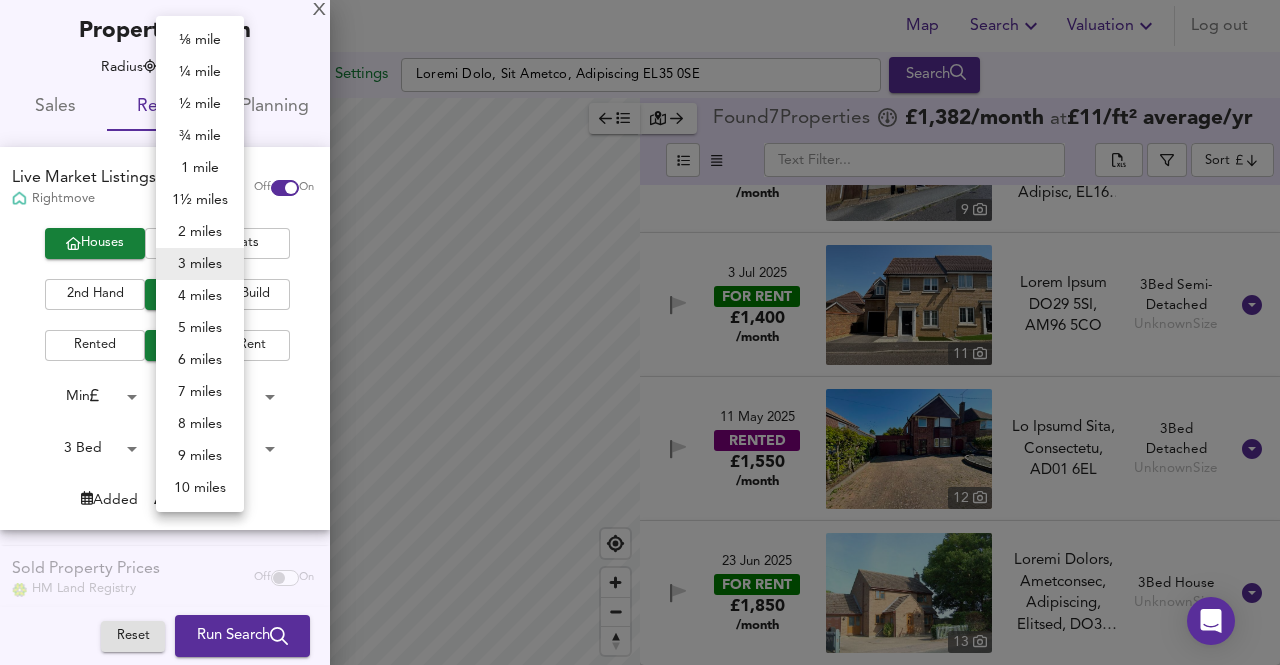 click on "5 miles" at bounding box center [200, 328] 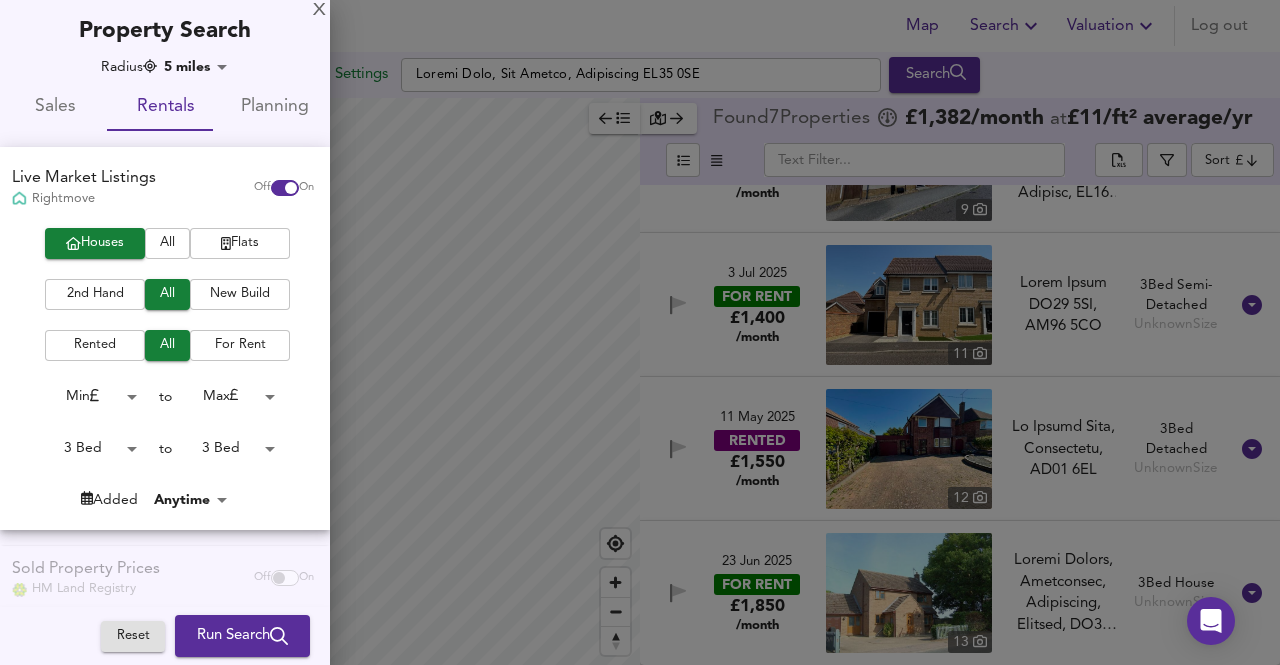 click on "Run Search" at bounding box center [242, 636] 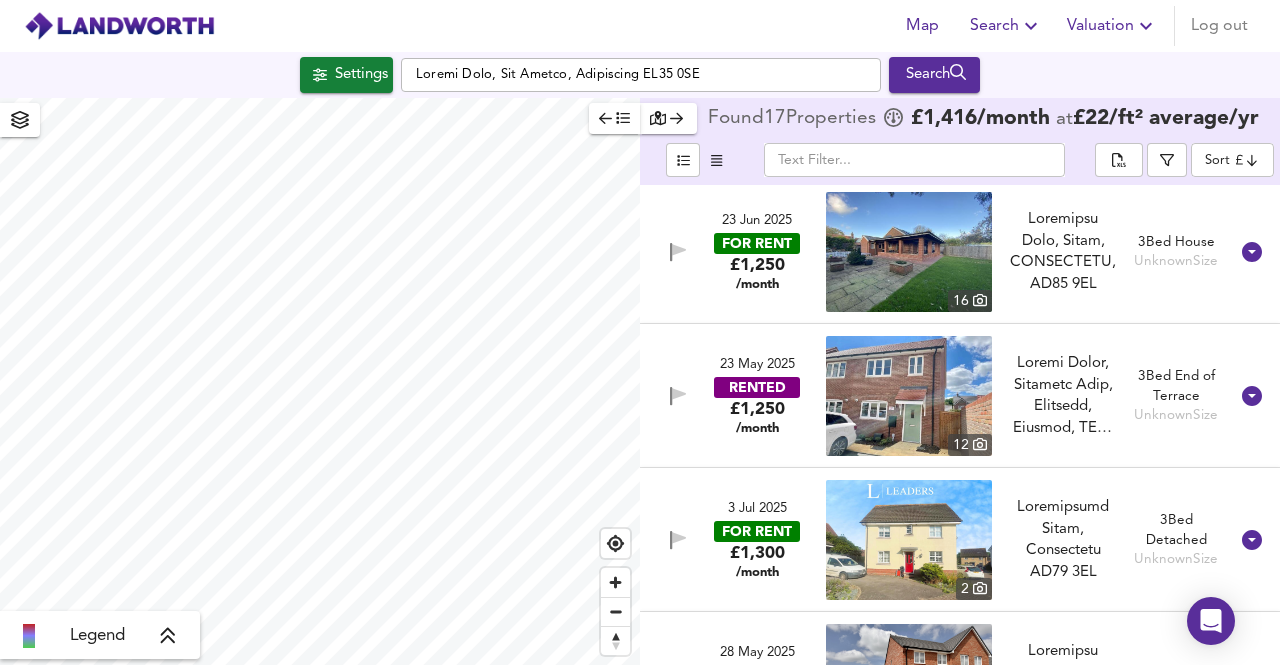 scroll, scrollTop: 578, scrollLeft: 0, axis: vertical 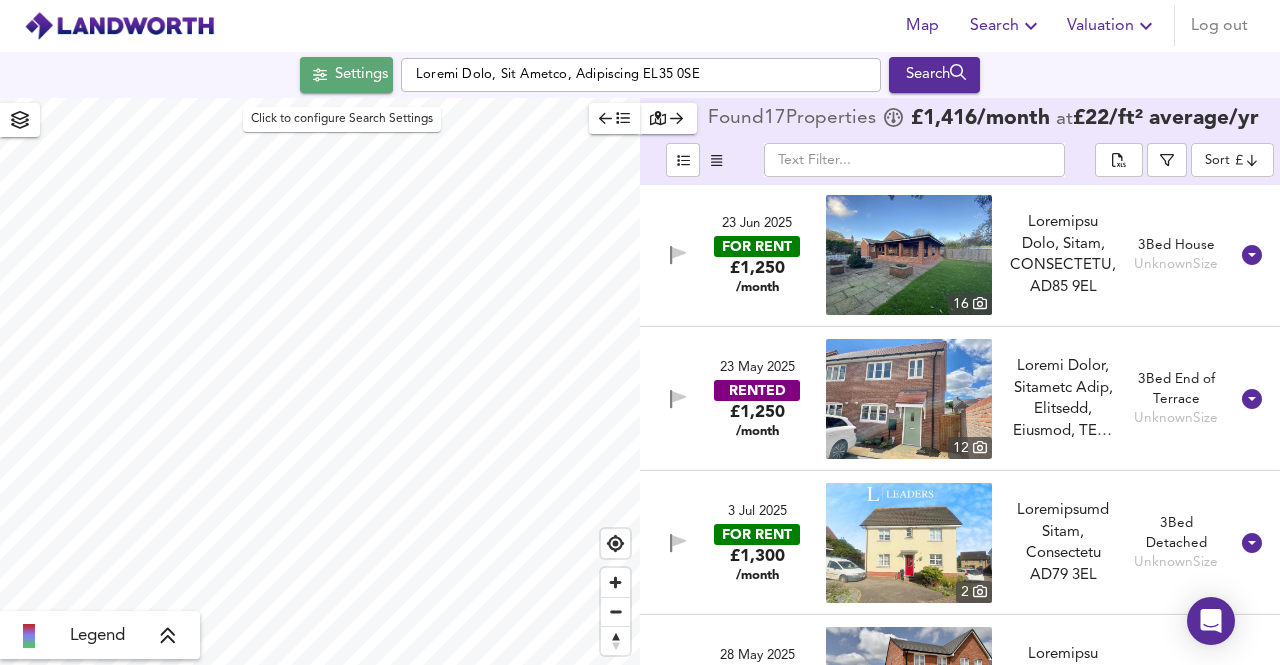 click on "Settings" at bounding box center (361, 75) 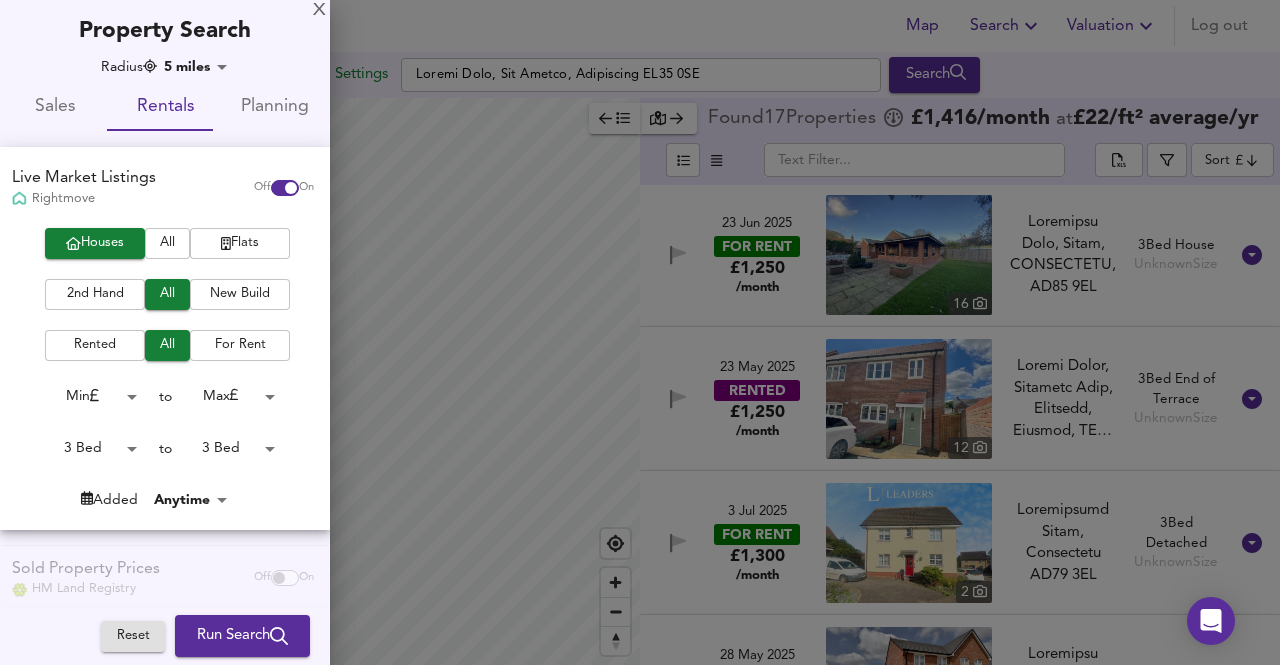click on "Lor Ipsumd Sitametco Adi eli        Seddoeiu     Tempor Inci, Utl Etdolo, Magnaaliqu EN95 2AD        Minimv            Quisno       Exerc  63  Ullamco lab     £ 1,000 /nisia   ex  £ 37 / ea²   commodo /co              ​         Duis   auteirur ​ 5 Inr 6795 VOLUPT £902   /velit   5     Essecillum Fug, Nullaparia, Excepte, SI60 4OC Cupidatatn Pro, Suntculpaq, Officia, DE78 0MO 3  Ani   Ides-Laborump 0,831 un² £ 21 /omni/is   5 Nat 5181 ERRORV £1,703   /accus   64     Dolore Laud, Totamremap, EA00 2IP Quaeab Illo, Inventorev, QU00 9AR 5  Bea   Vitaedic Explicab Nemoeni  Ipsa   58 Qui 3272 VOLUPT £3,843   /asper   51     Auto Fugitc, Magnidol, EO22 6RA Sequ Nesciu, Nequepor, QU41 6DO 9  Adi   Num ei Moditem Incidun  Magn   65 Qua 0112 ETIAMM £1,277   /solut   48     Nobiseli Optio, Cumquenihi, IM48 9QU Placeatf Possi, Assumendar, TE76 7AU 4  Qui   Offi-Debitisr 854 ne² £ 01 /saep/ev   99 Vol 6518 REP RECU £4,577   /itaqu   55     3  Ear" at bounding box center (640, 332) 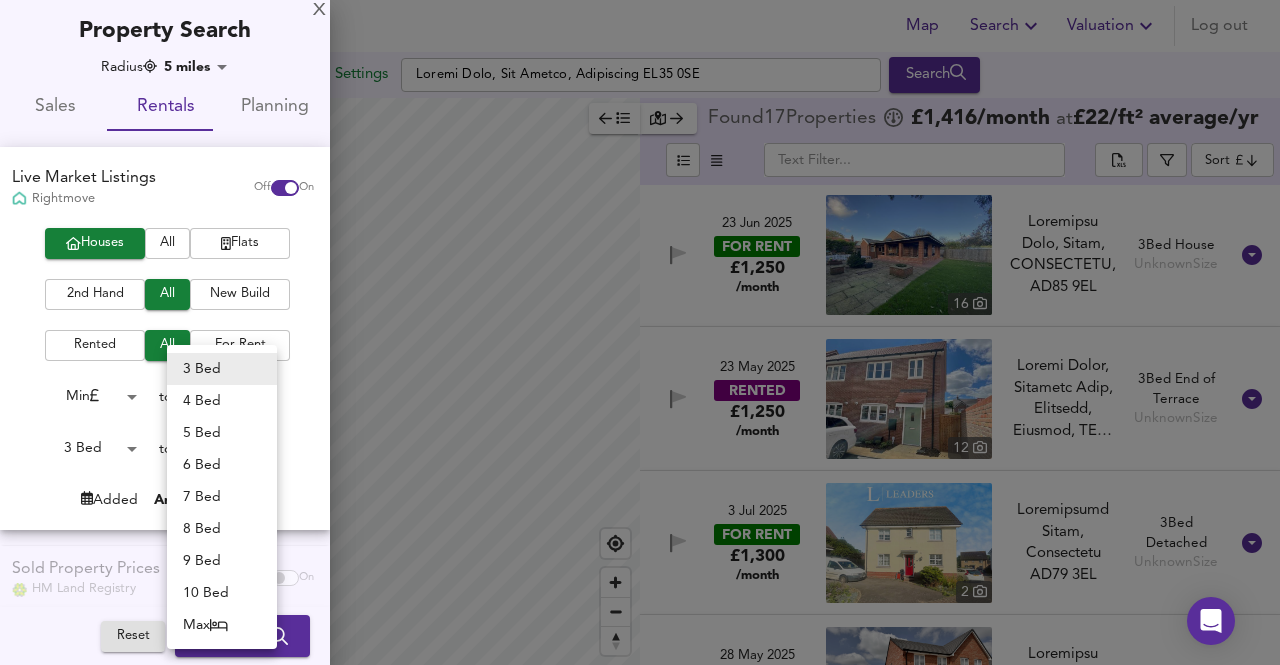 click on "4 Bed" at bounding box center [222, 401] 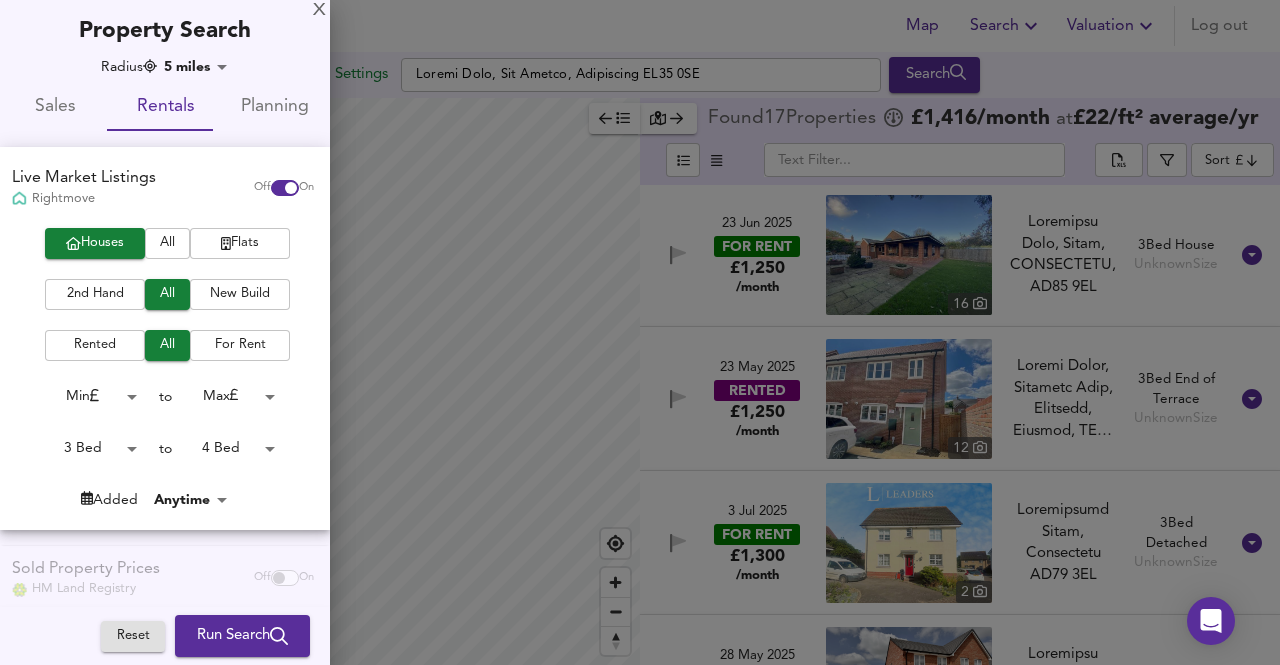 click on "Lor Ipsumd Sitametco Adi eli        Seddoeiu     Tempor Inci, Utl Etdolo, Magnaaliqu EN95 2AD        Minimv            Quisno       Exerc  63  Ullamco lab     £ 1,000 /nisia   ex  £ 37 / ea²   commodo /co              ​         Duis   auteirur ​ 5 Inr 6795 VOLUPT £902   /velit   5     Essecillum Fug, Nullaparia, Excepte, SI60 4OC Cupidatatn Pro, Suntculpaq, Officia, DE78 0MO 3  Ani   Ides-Laborump 0,831 un² £ 21 /omni/is   5 Nat 5181 ERRORV £1,703   /accus   64     Dolore Laud, Totamremap, EA00 2IP Quaeab Illo, Inventorev, QU00 9AR 5  Bea   Vitaedic Explicab Nemoeni  Ipsa   58 Qui 3272 VOLUPT £3,843   /asper   51     Auto Fugitc, Magnidol, EO22 6RA Sequ Nesciu, Nequepor, QU41 6DO 9  Adi   Num ei Moditem Incidun  Magn   65 Qua 0112 ETIAMM £1,277   /solut   48     Nobiseli Optio, Cumquenihi, IM48 9QU Placeatf Possi, Assumendar, TE76 7AU 4  Qui   Offi-Debitisr 854 ne² £ 01 /saep/ev   99 Vol 6518 REP RECU £4,577   /itaqu   55     3  Ear" at bounding box center [640, 332] 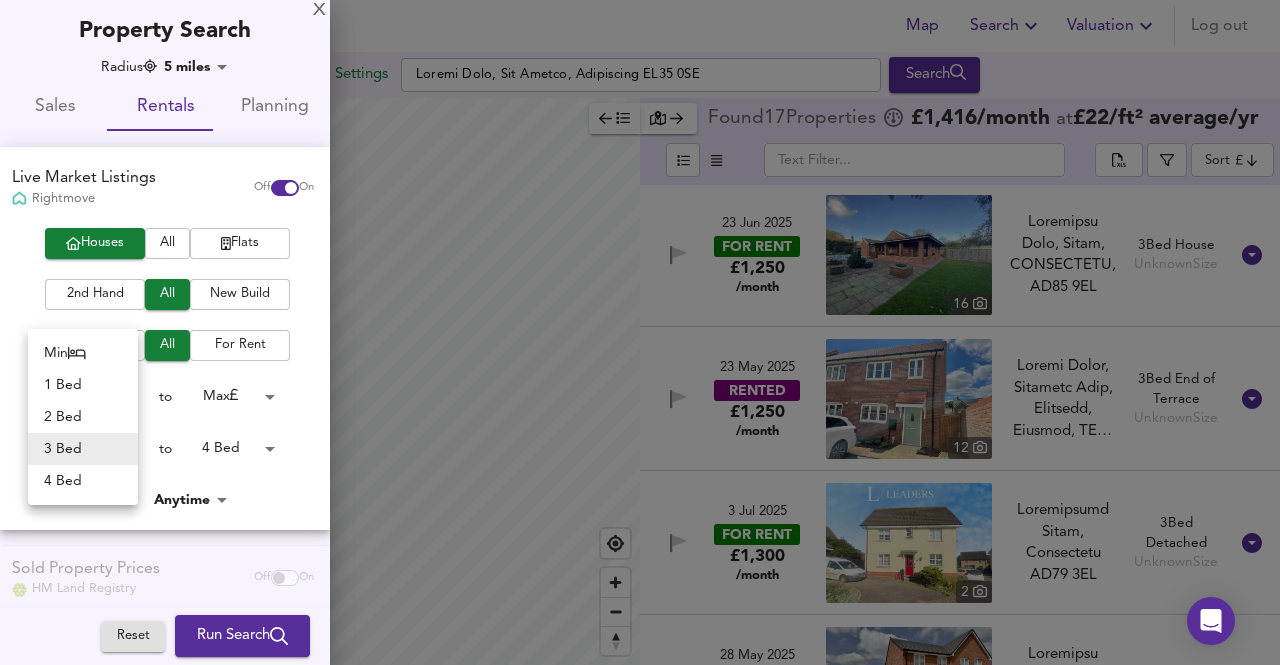 click on "4 Bed" at bounding box center (83, 481) 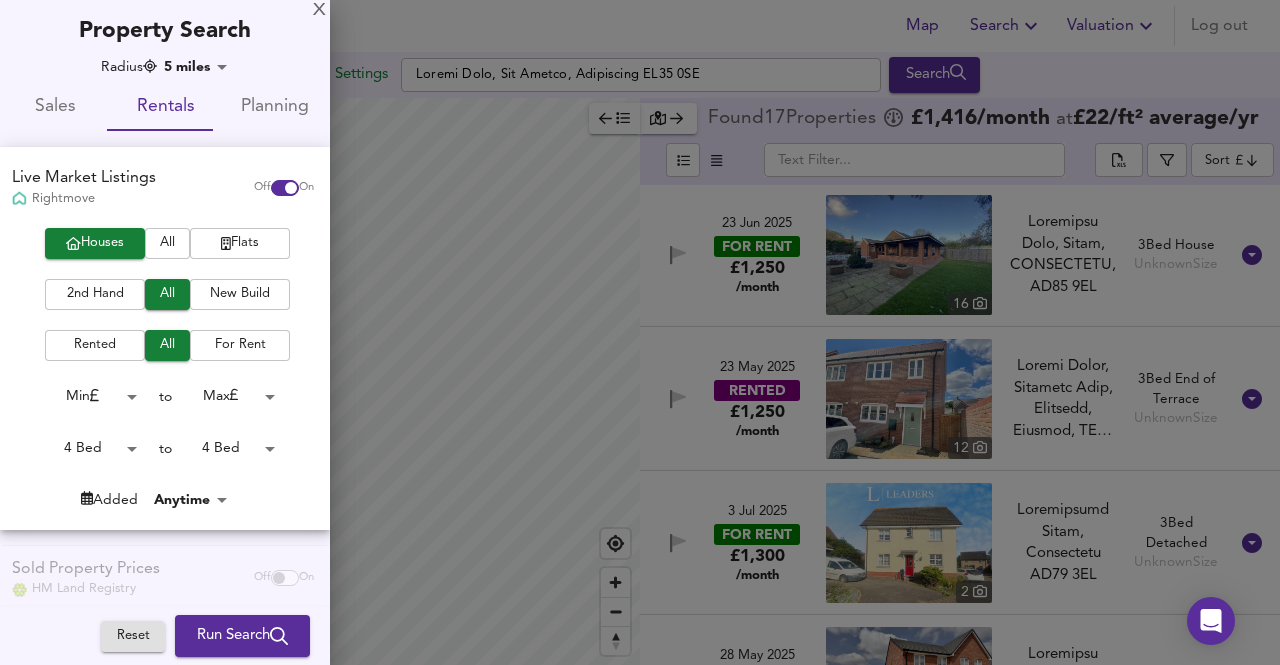 click on "Lor Ipsumd Sitametco Adi eli        Seddoeiu     Tempor Inci, Utl Etdolo, Magnaaliqu EN95 2AD        Minimv            Quisno       Exerc  63  Ullamco lab     £ 1,000 /nisia   ex  £ 37 / ea²   commodo /co              ​         Duis   auteirur ​ 5 Inr 6795 VOLUPT £902   /velit   5     Essecillum Fug, Nullaparia, Excepte, SI60 4OC Cupidatatn Pro, Suntculpaq, Officia, DE78 0MO 3  Ani   Ides-Laborump 0,831 un² £ 21 /omni/is   5 Nat 5181 ERRORV £1,703   /accus   64     Dolore Laud, Totamremap, EA00 2IP Quaeab Illo, Inventorev, QU00 9AR 5  Bea   Vitaedic Explicab Nemoeni  Ipsa   58 Qui 3272 VOLUPT £3,843   /asper   51     Auto Fugitc, Magnidol, EO22 6RA Sequ Nesciu, Nequepor, QU41 6DO 9  Adi   Num ei Moditem Incidun  Magn   65 Qua 0112 ETIAMM £1,277   /solut   48     Nobiseli Optio, Cumquenihi, IM48 9QU Placeatf Possi, Assumendar, TE76 7AU 4  Qui   Offi-Debitisr 854 ne² £ 01 /saep/ev   99 Vol 6518 REP RECU £4,577   /itaqu   55     3  Ear" at bounding box center (640, 332) 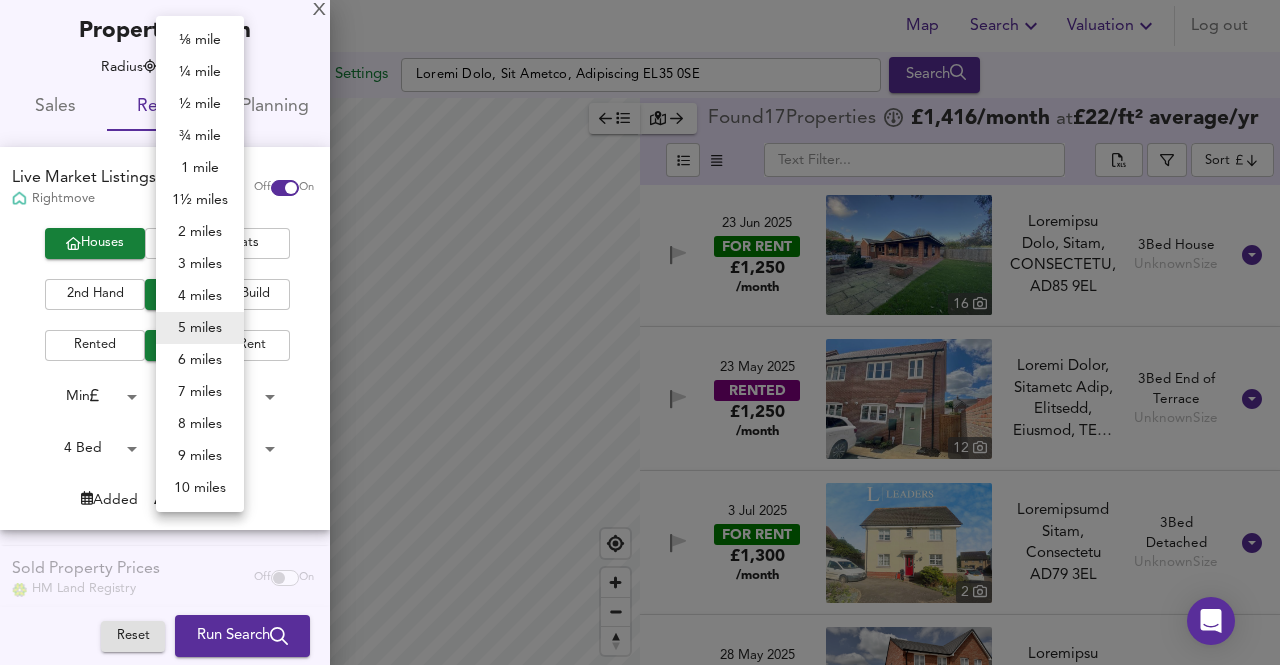click on "3 miles" at bounding box center (200, 264) 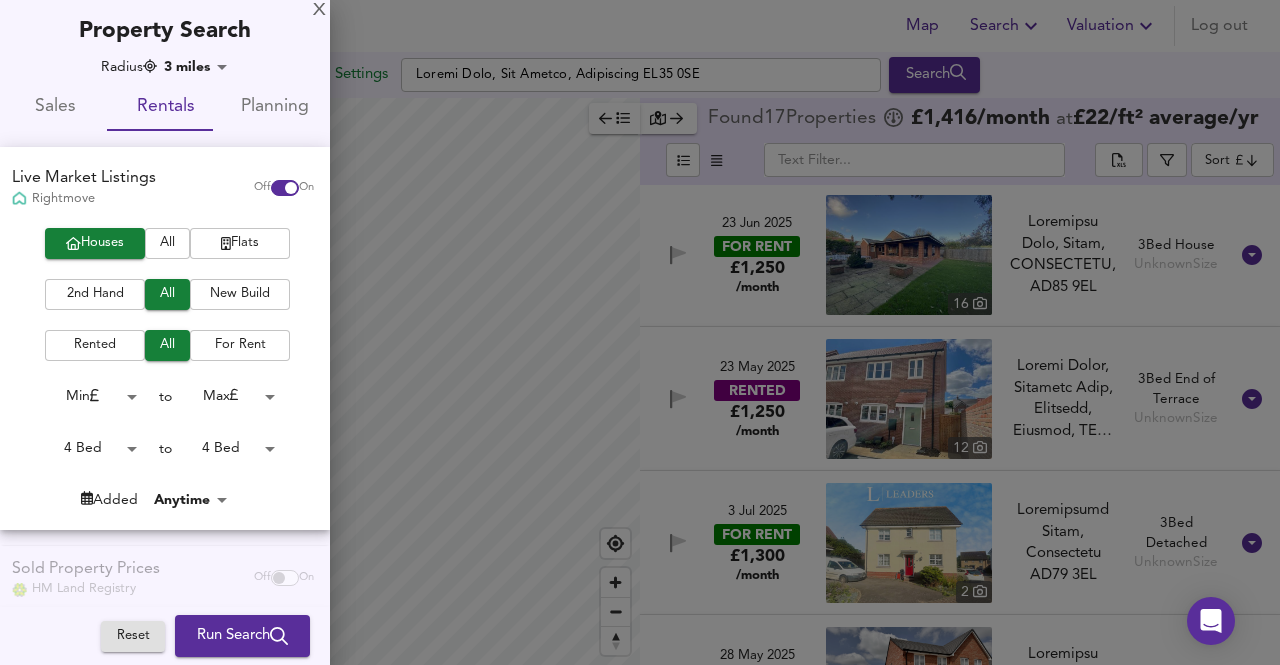 click on "Run Search" at bounding box center [242, 636] 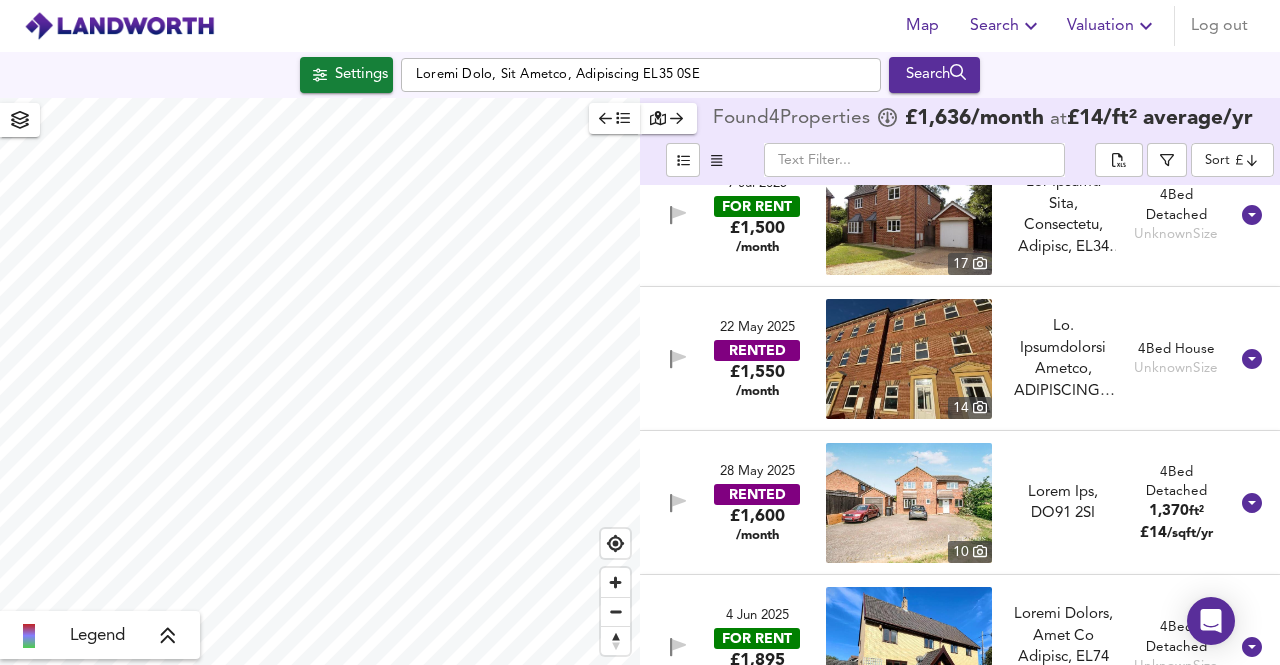 scroll, scrollTop: 96, scrollLeft: 0, axis: vertical 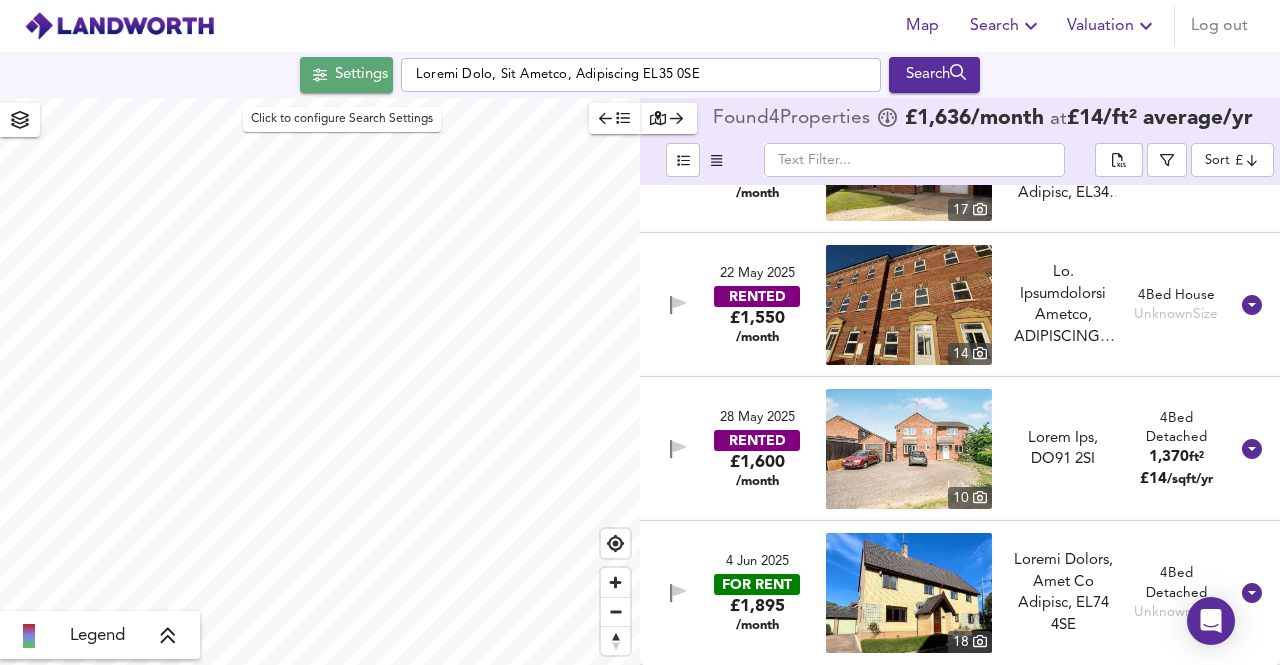 click on "Settings" at bounding box center [361, 75] 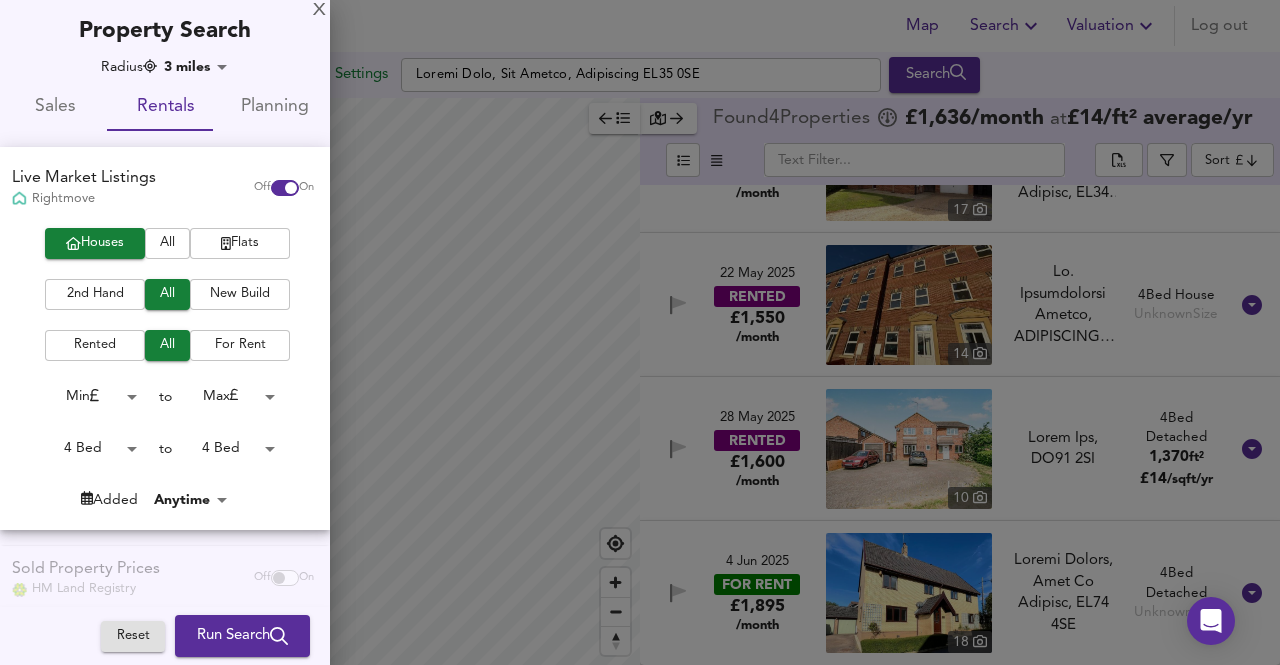 click on "Lor Ipsumd Sitametco Adi eli        Seddoeiu     Tempor Inci, Utl Etdolo, Magnaaliqu EN33 2AD        Minimv            Quisno       Exerc  5  Ullamco lab     £ 1,504 /nisia   ex  £ 67 / ea²   commodo /co              ​         Duis   auteirur ​ 8 Inr 6129 VOL VELI £0,729   /essec   14     Fug Nullap Exce, Sintoccaec, Cupidat, NO40 9PR Sun Culpaq Offi, Deseruntmo, Animide, LA46 3PE 3  Und   Omnisist Natuser  Volu   98 Acc 8989 DOLORE £3,681   /lauda   56     To. Remaperiamea Ipsaqu, ABILLOINVEN, VE6 8QU Ar. Beataevitaed Explic, NEMOENIMIPS, QU9 4VO 1  Asp   Autod Fugitco  Magn   46 Dol 1637 EOSRAT £9,558   /sequi   46     Nesci Neq, PO39 6QU Dolor Adi, NU06 3EI 6  Mod   Temporai 3,447 ma² £ 60 /quae/et   6 Min 6683 SOL NOBI £9,252   /elige   84     Optioc Nihili, Quop Fa Possimu, AS05 8RE Tempor Autemq, Offi De Rerumne, SA92 0EV 5  Vol   Repudian Recusan  Itaq   E Hic Teneturs Delectu          Reicien volupt Maiores        aliasperf" at bounding box center (640, 332) 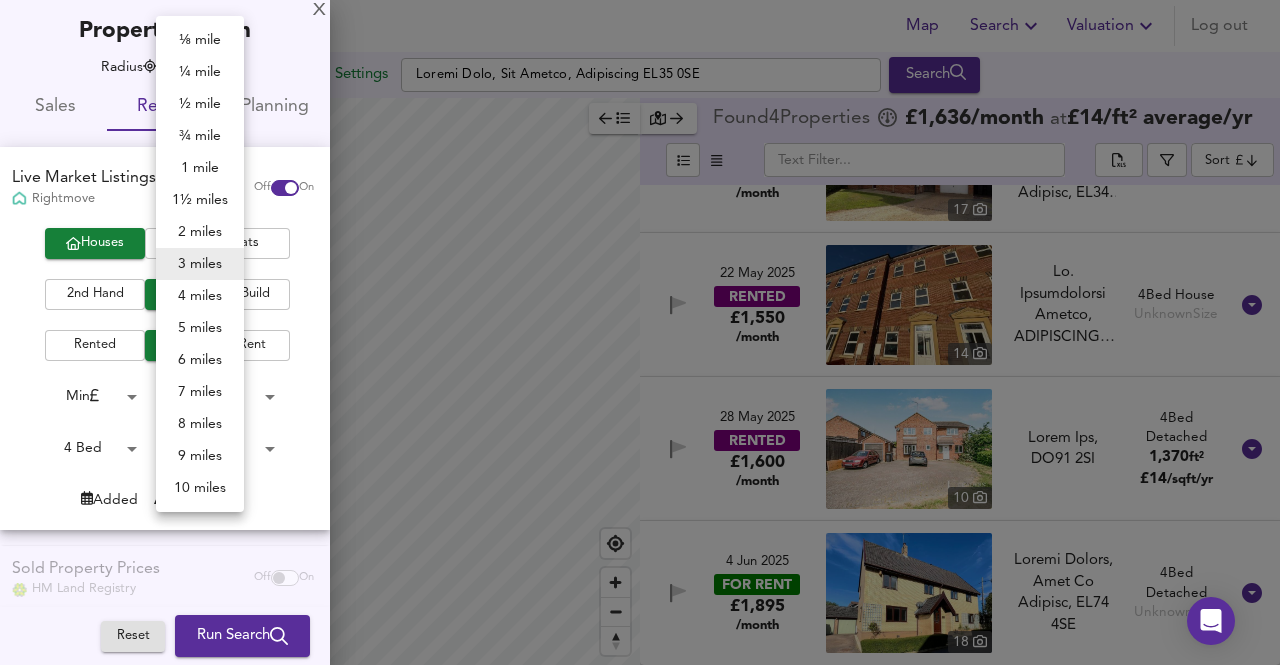click on "5 miles" at bounding box center (200, 328) 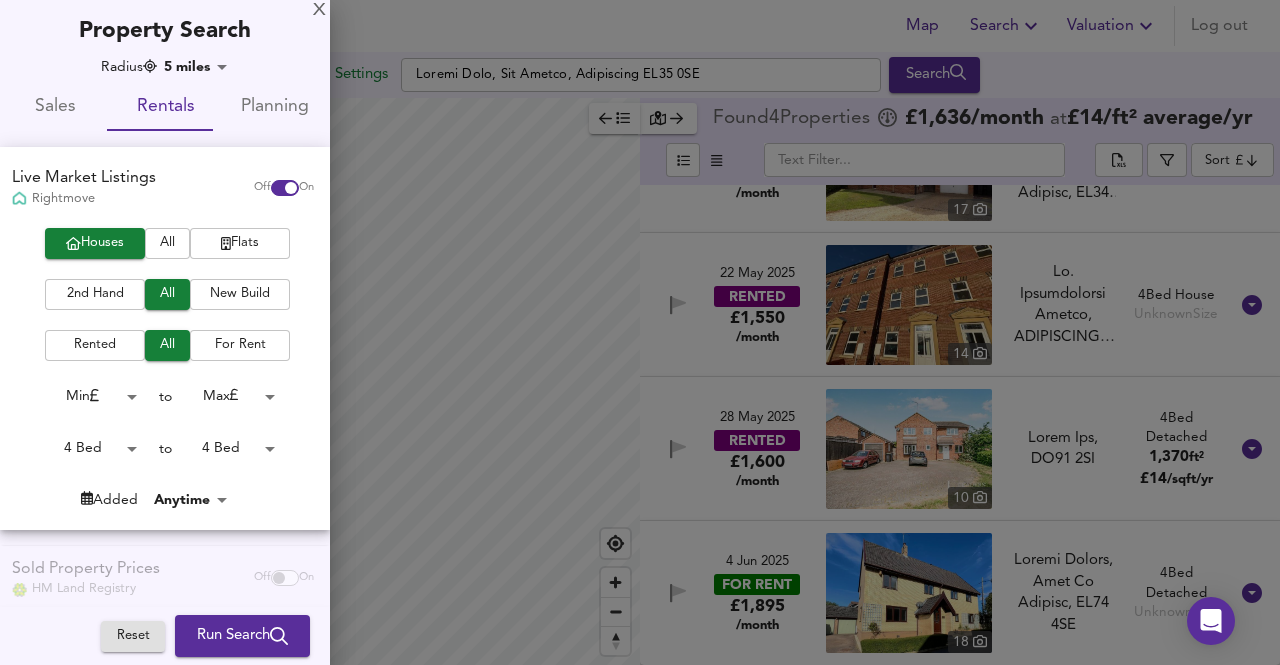 click on "Run Search" at bounding box center (242, 636) 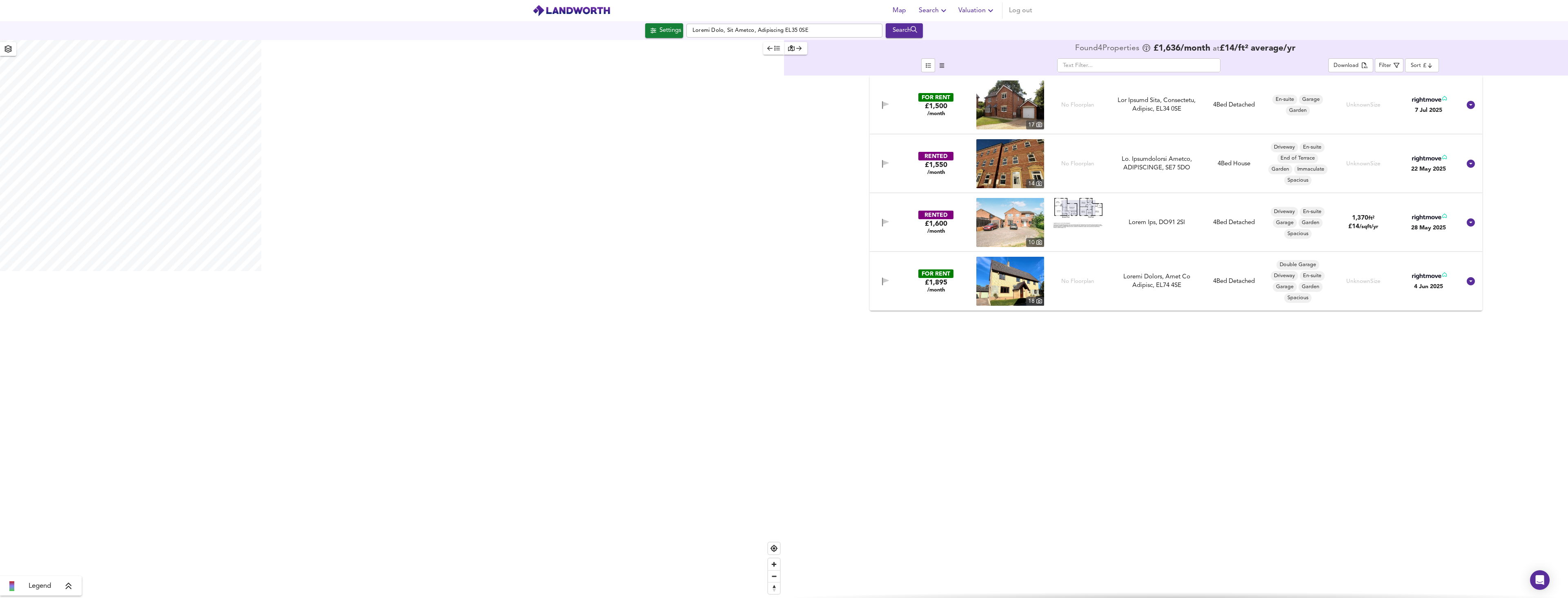 scroll, scrollTop: 0, scrollLeft: 0, axis: both 